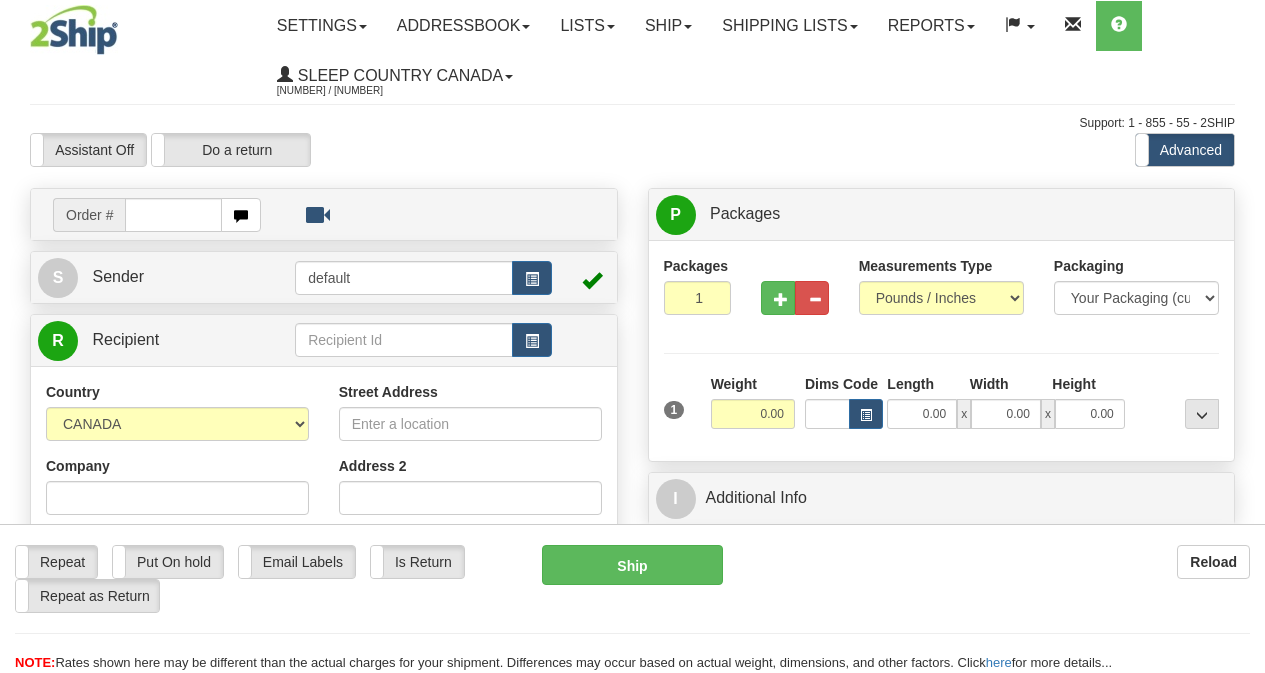 scroll, scrollTop: 0, scrollLeft: 0, axis: both 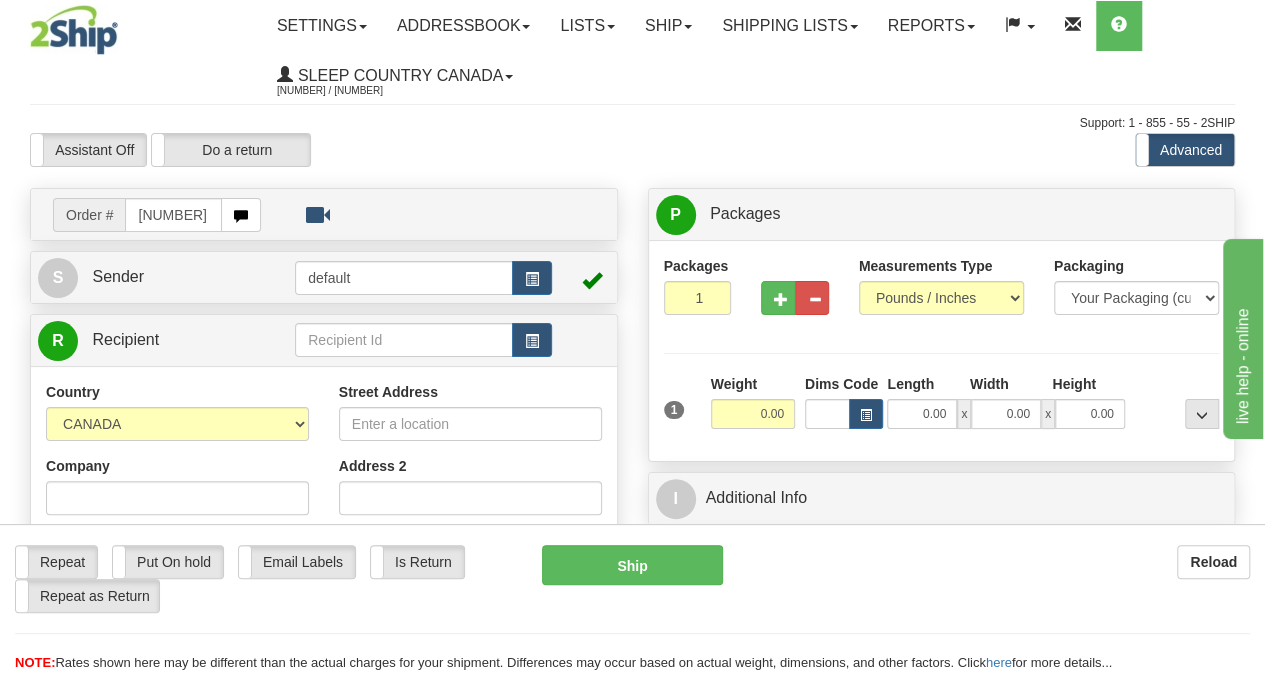 type on "[NUMBER]" 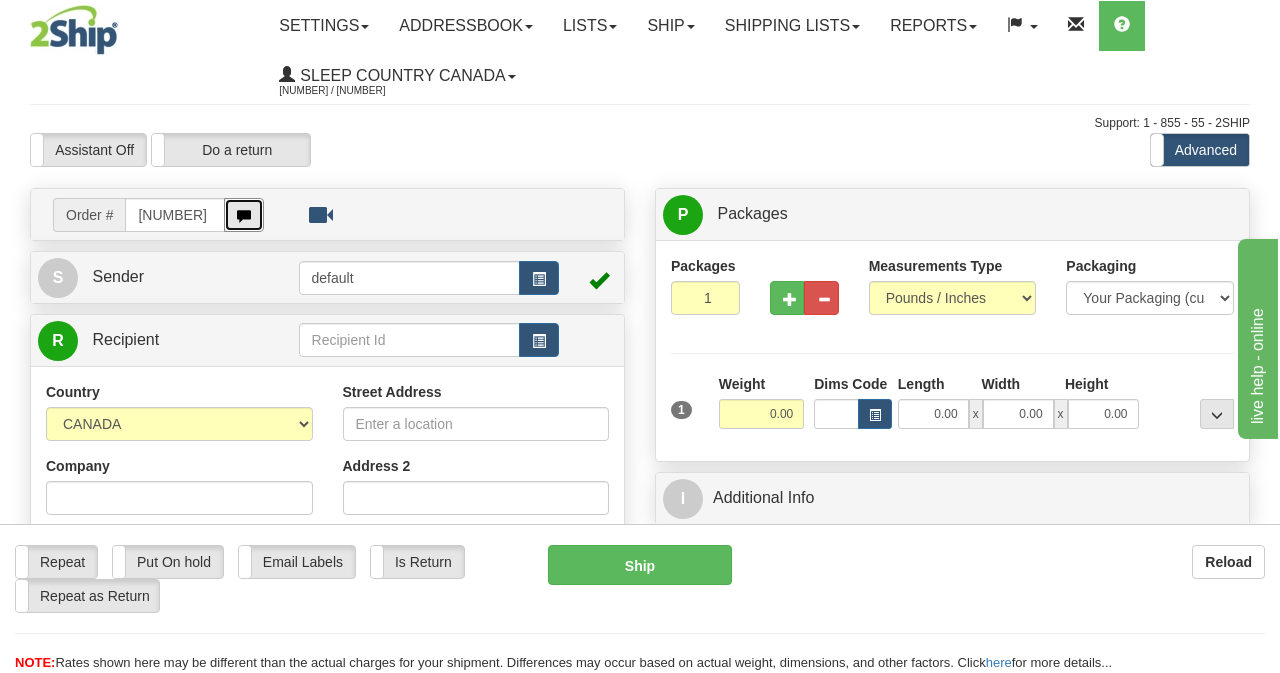 type 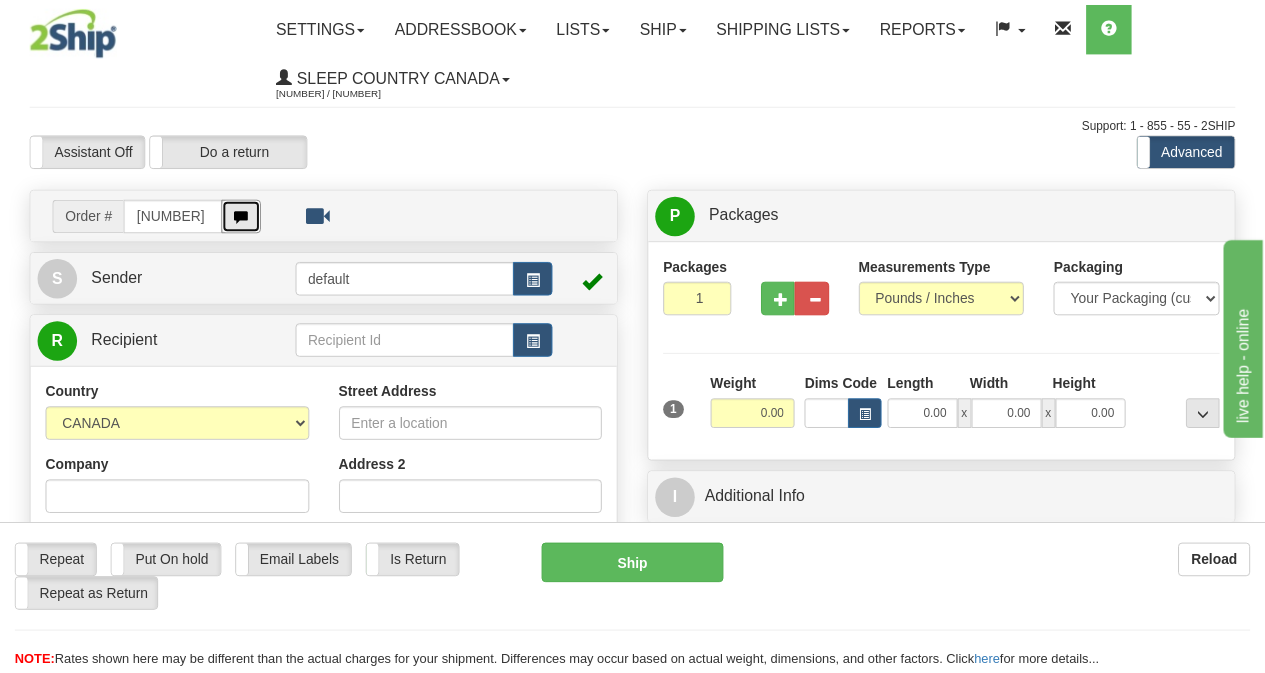scroll, scrollTop: 0, scrollLeft: 0, axis: both 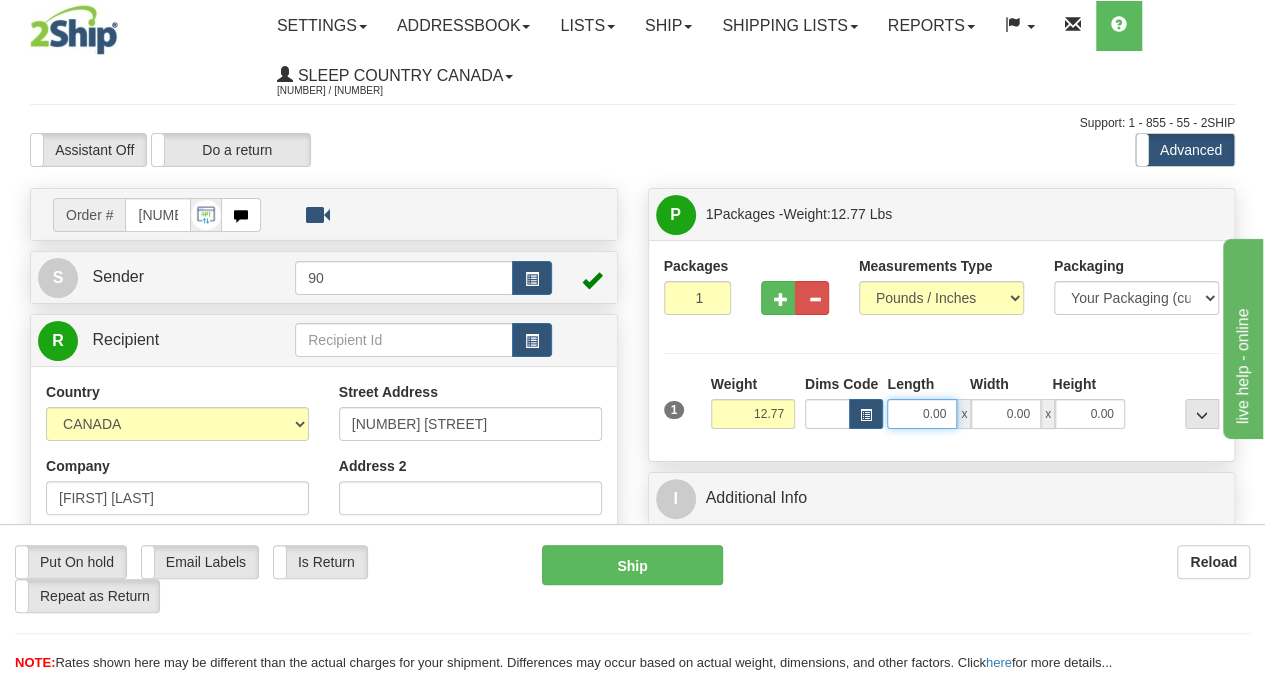 drag, startPoint x: 916, startPoint y: 415, endPoint x: 964, endPoint y: 421, distance: 48.373547 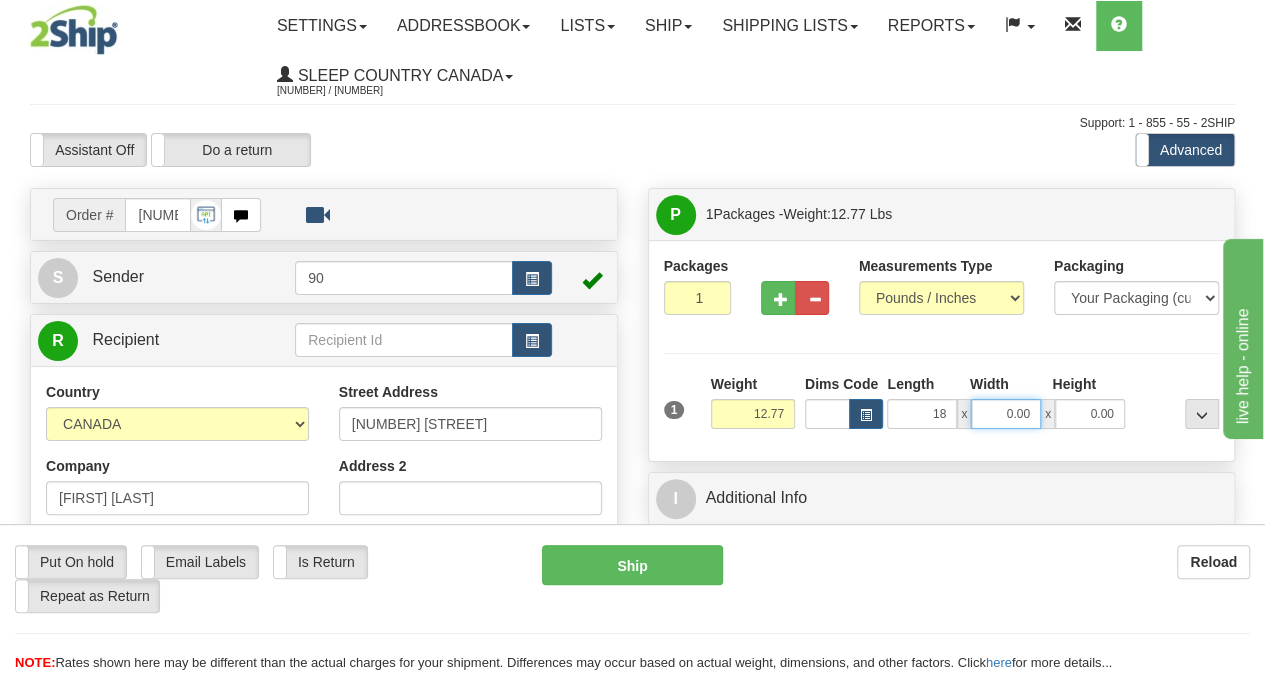 type on "18.00" 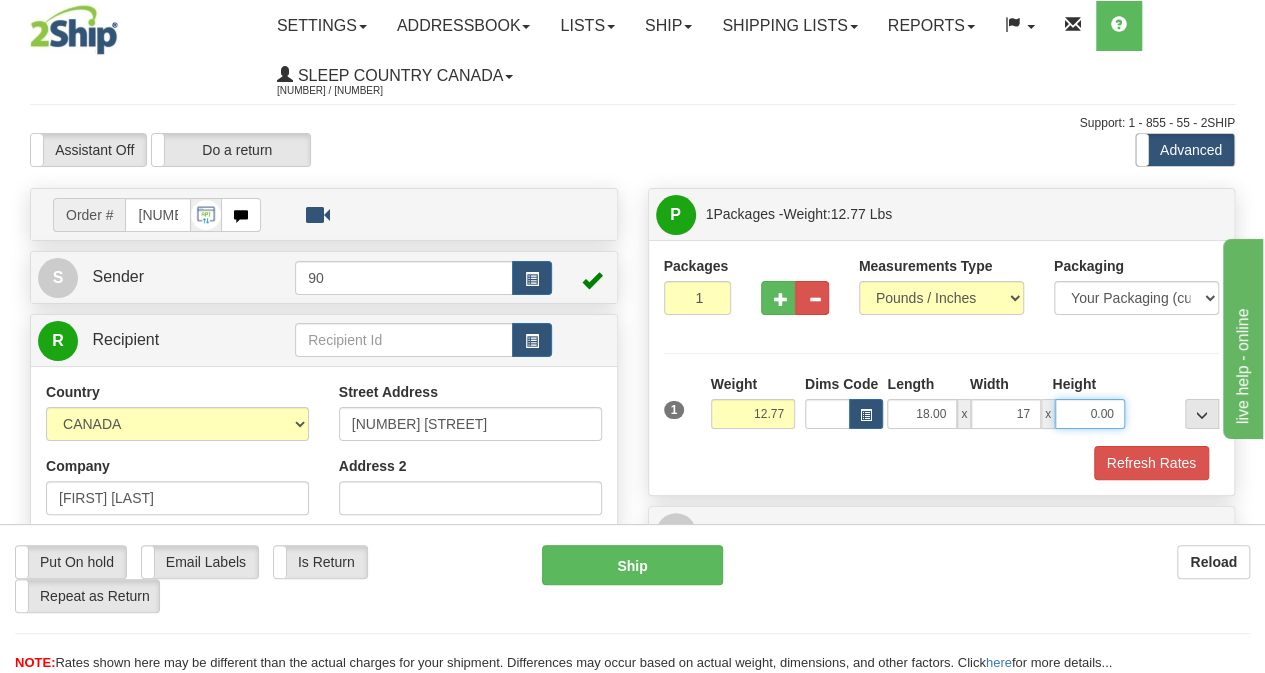 type on "17.00" 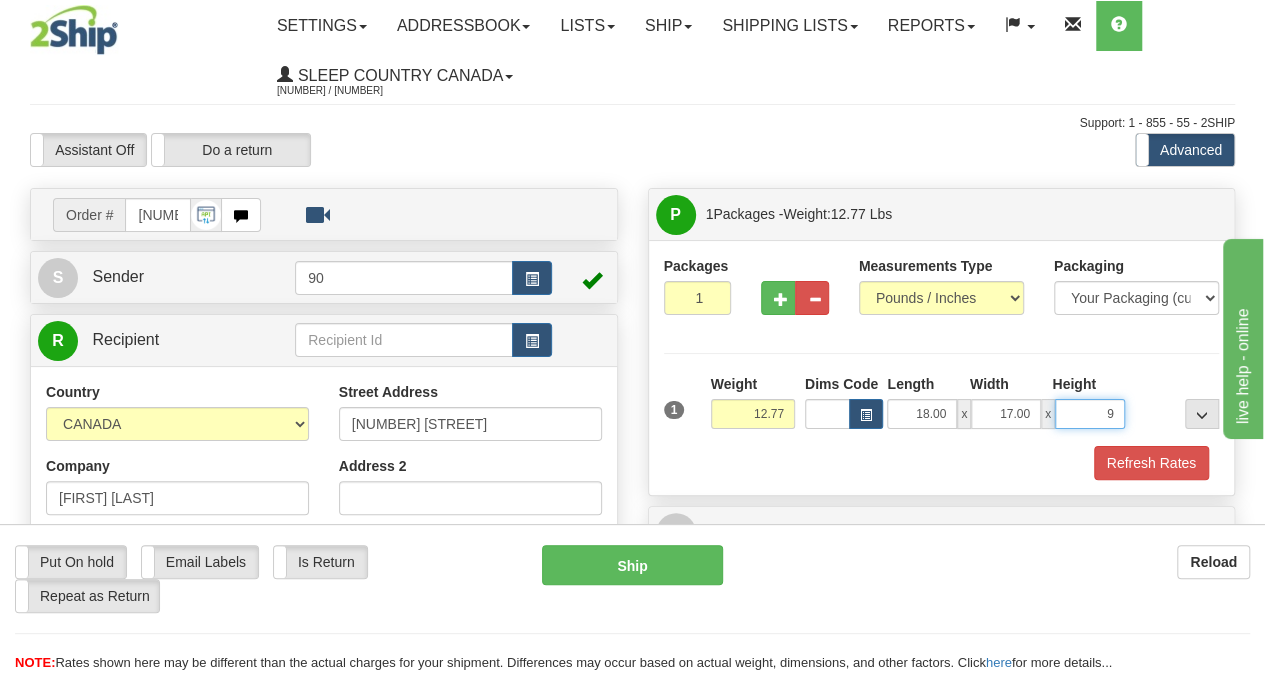 type on "9.00" 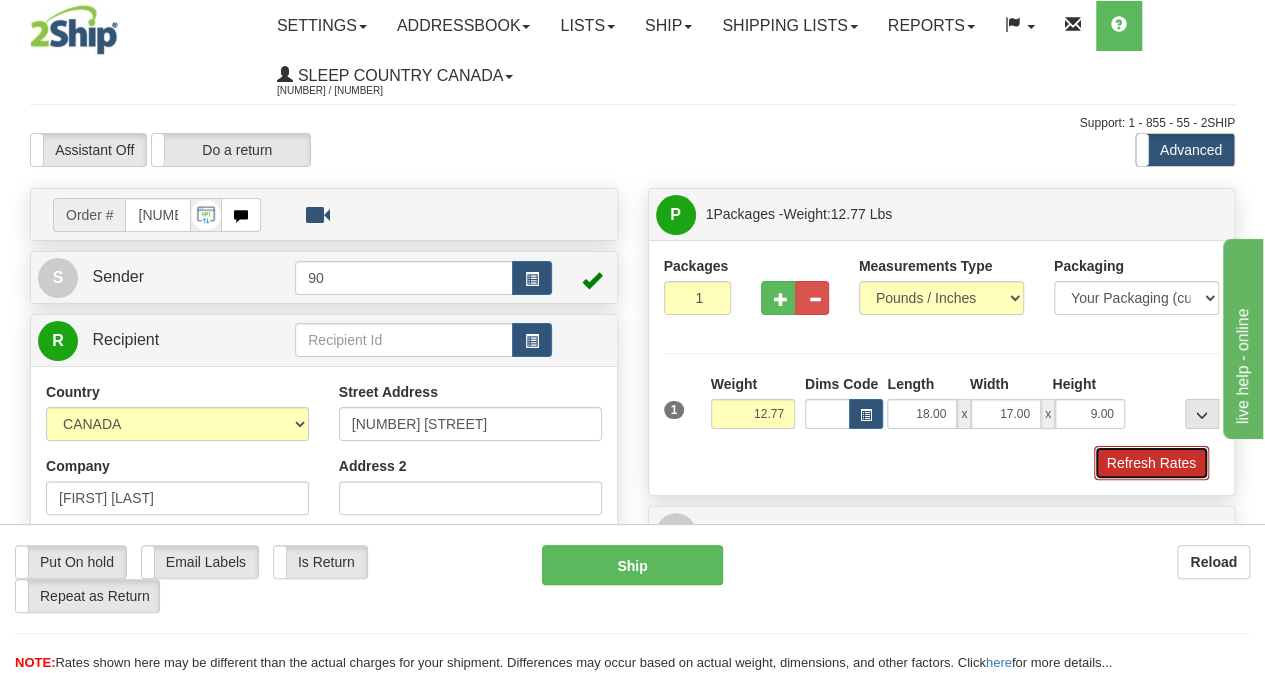click on "Refresh Rates" at bounding box center [1151, 463] 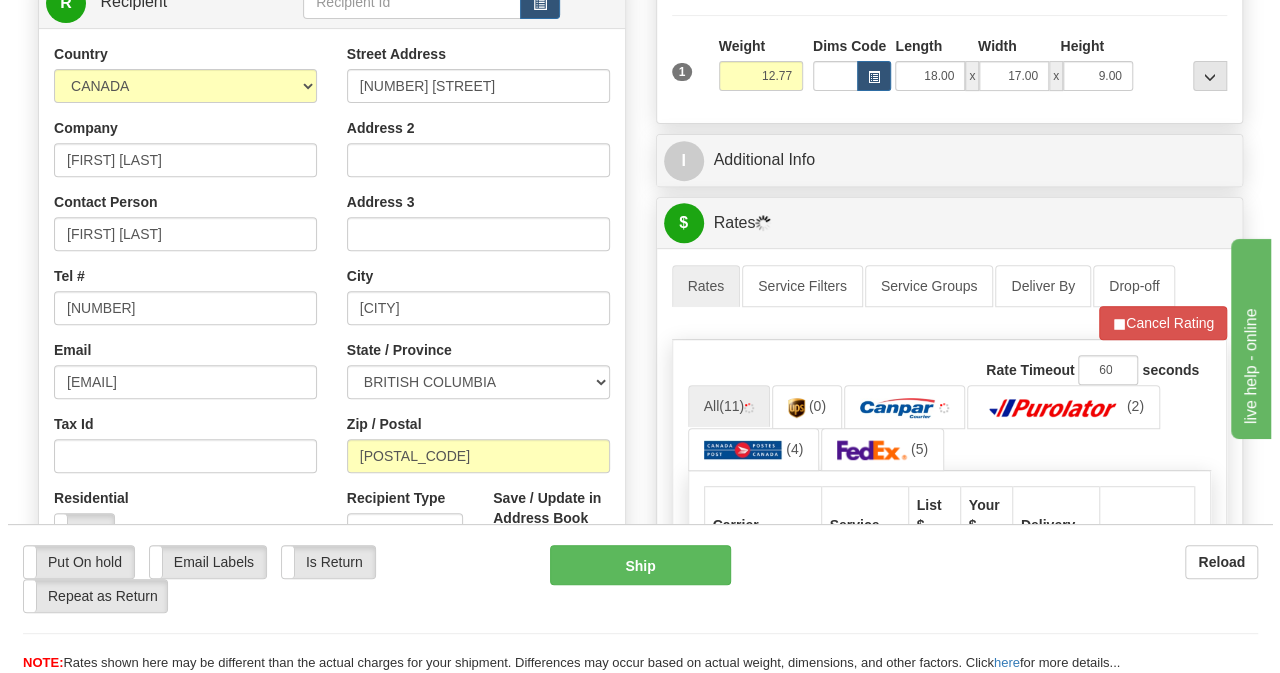 scroll, scrollTop: 500, scrollLeft: 0, axis: vertical 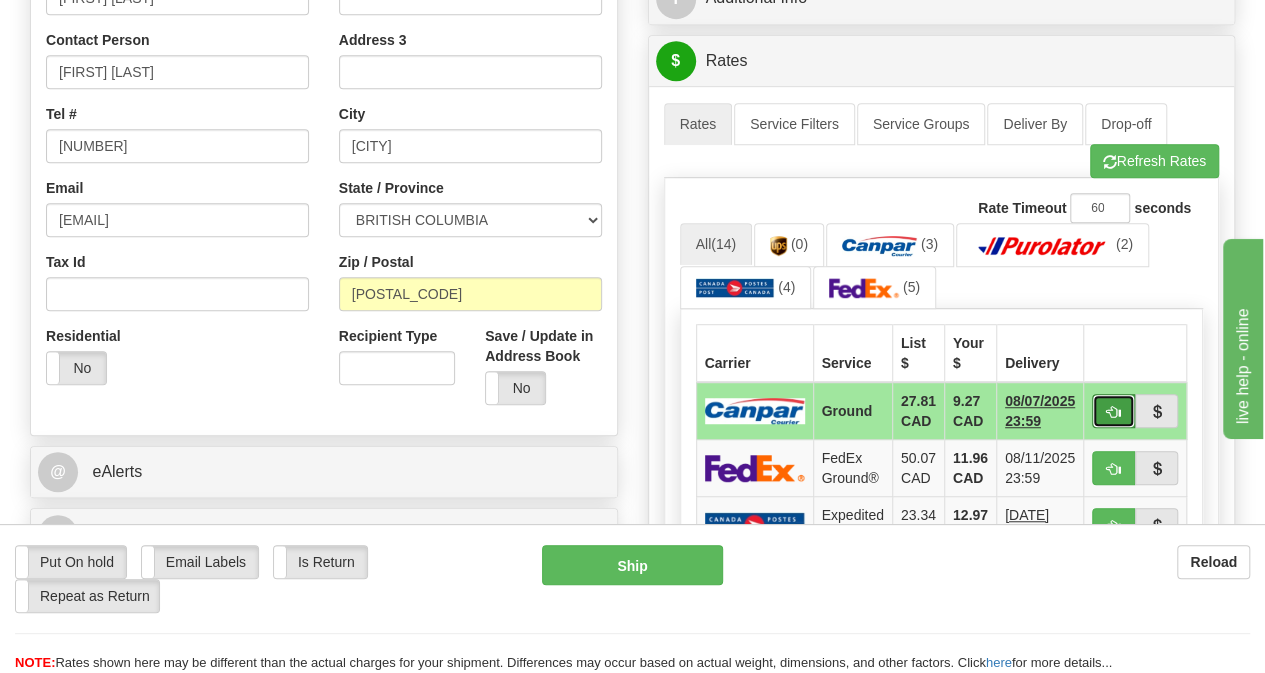 click at bounding box center [1113, 412] 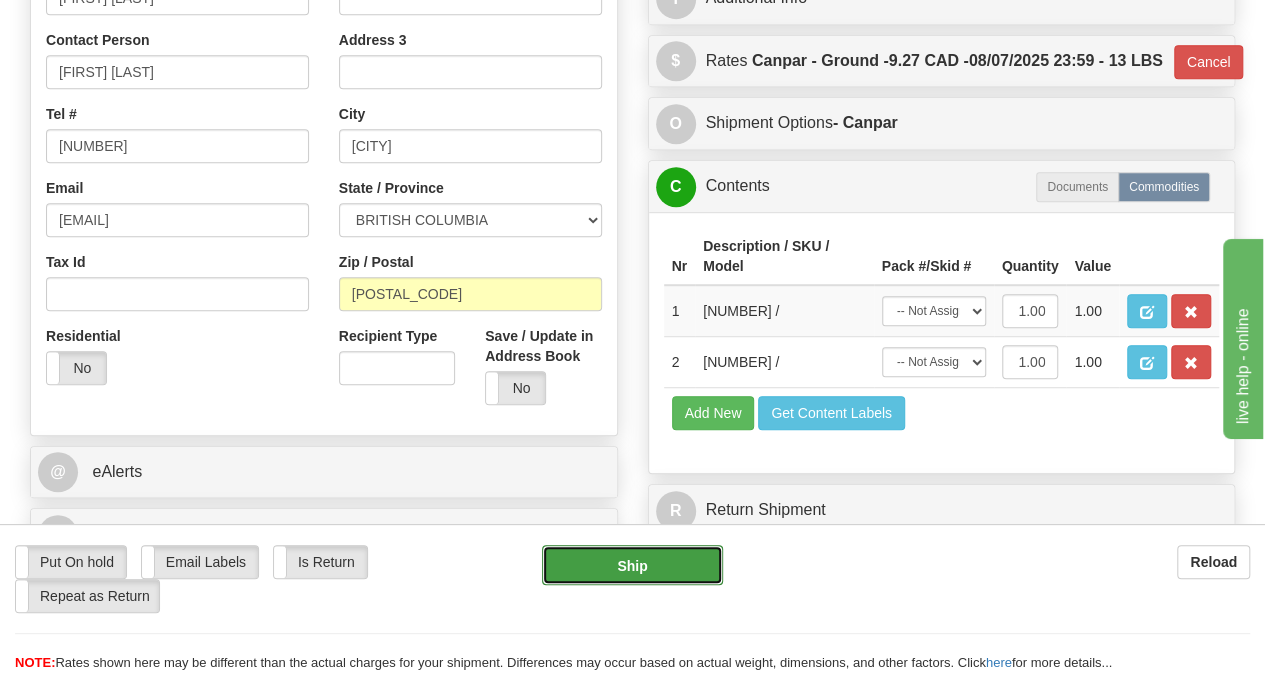 click on "Ship" at bounding box center (632, 565) 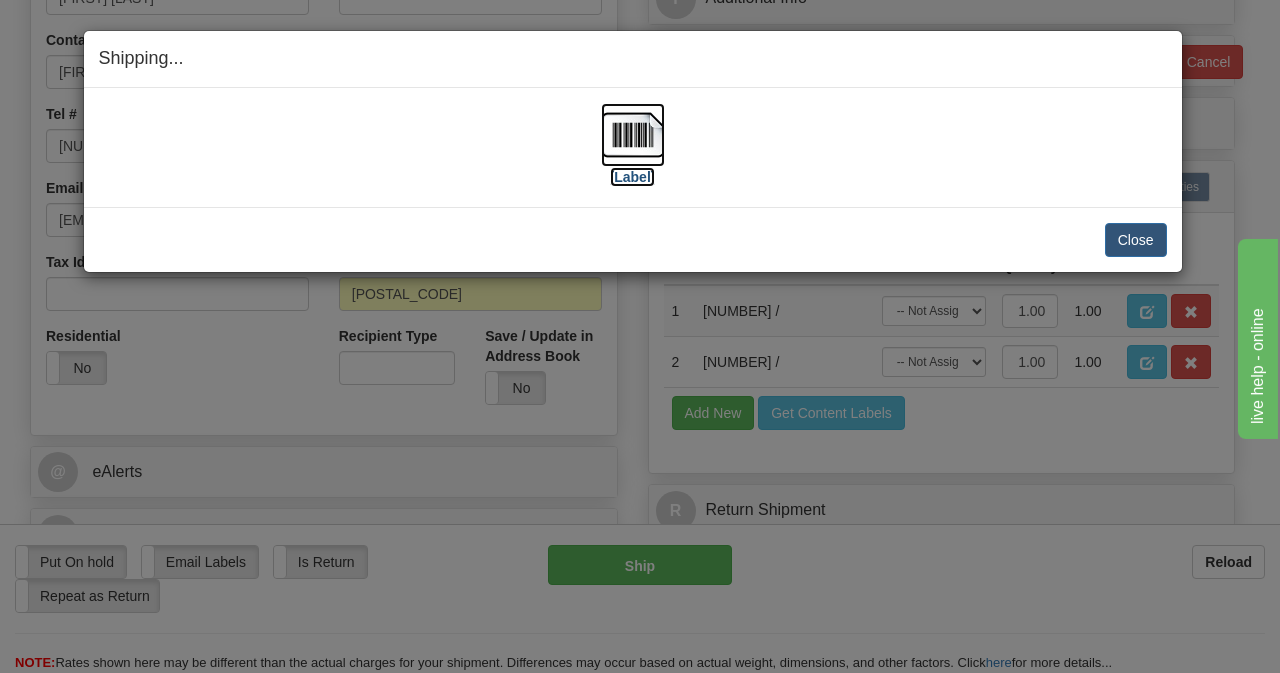 click at bounding box center (633, 135) 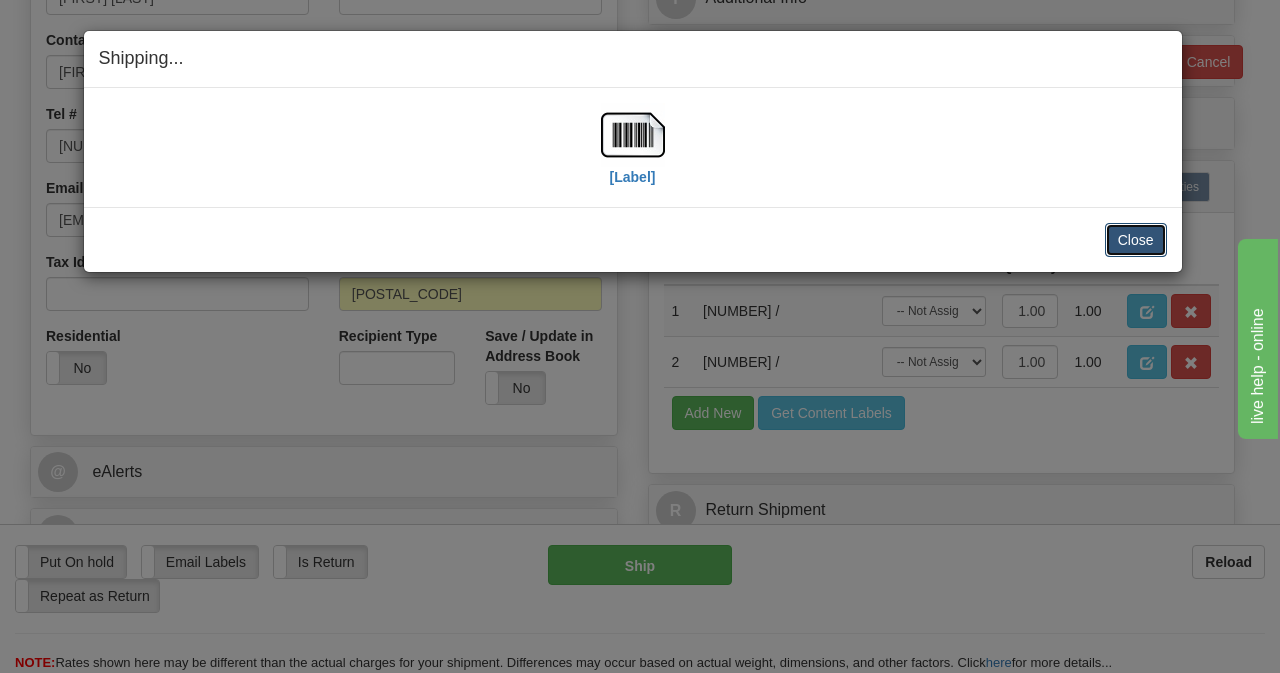 click on "Close" at bounding box center (1136, 240) 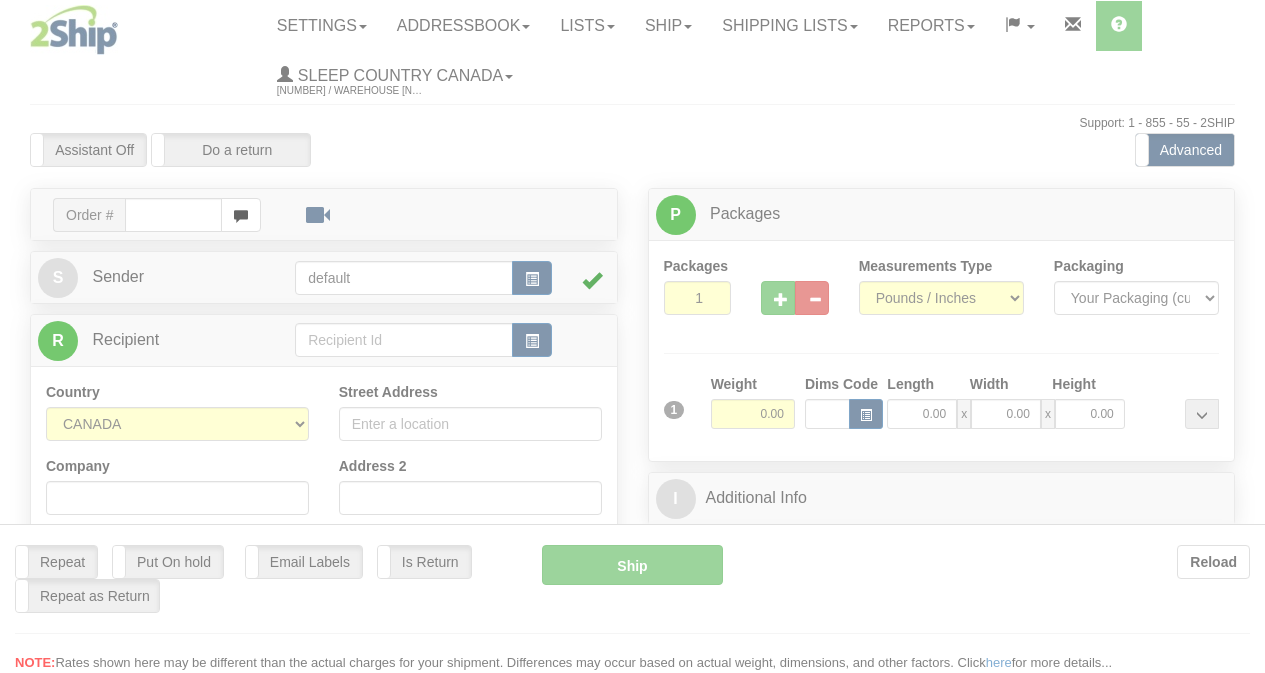 scroll, scrollTop: 0, scrollLeft: 0, axis: both 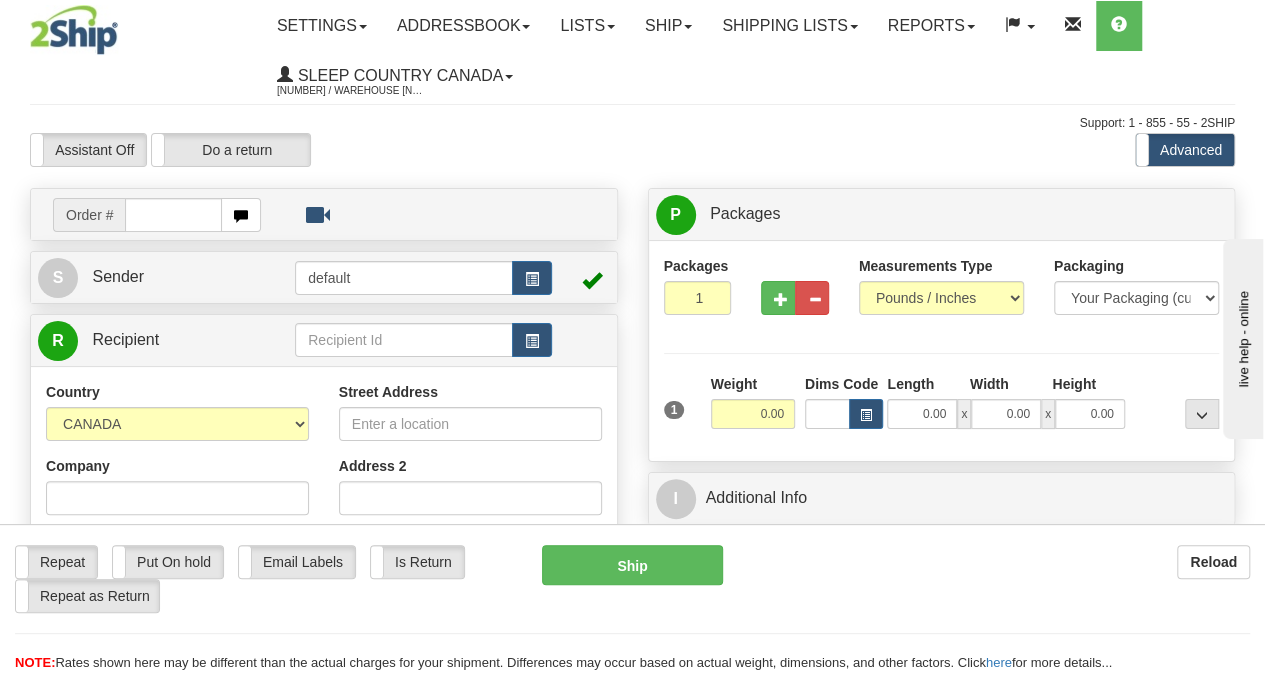 click at bounding box center (173, 215) 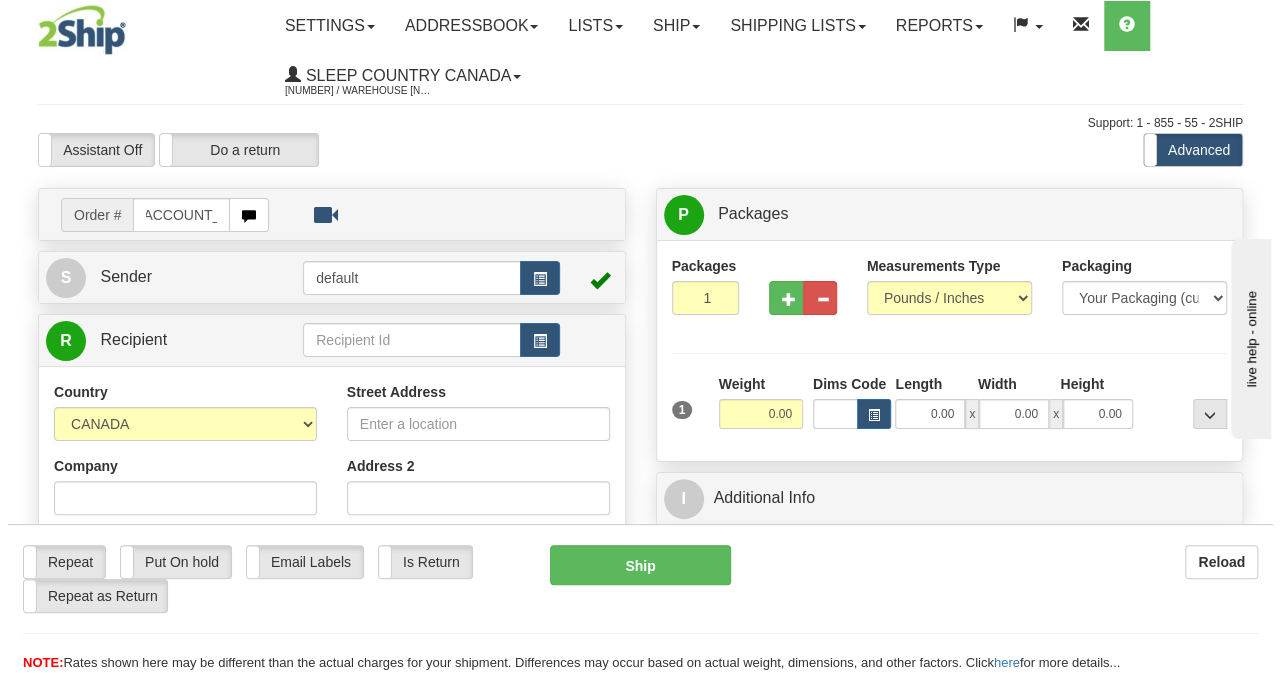 scroll, scrollTop: 0, scrollLeft: 15, axis: horizontal 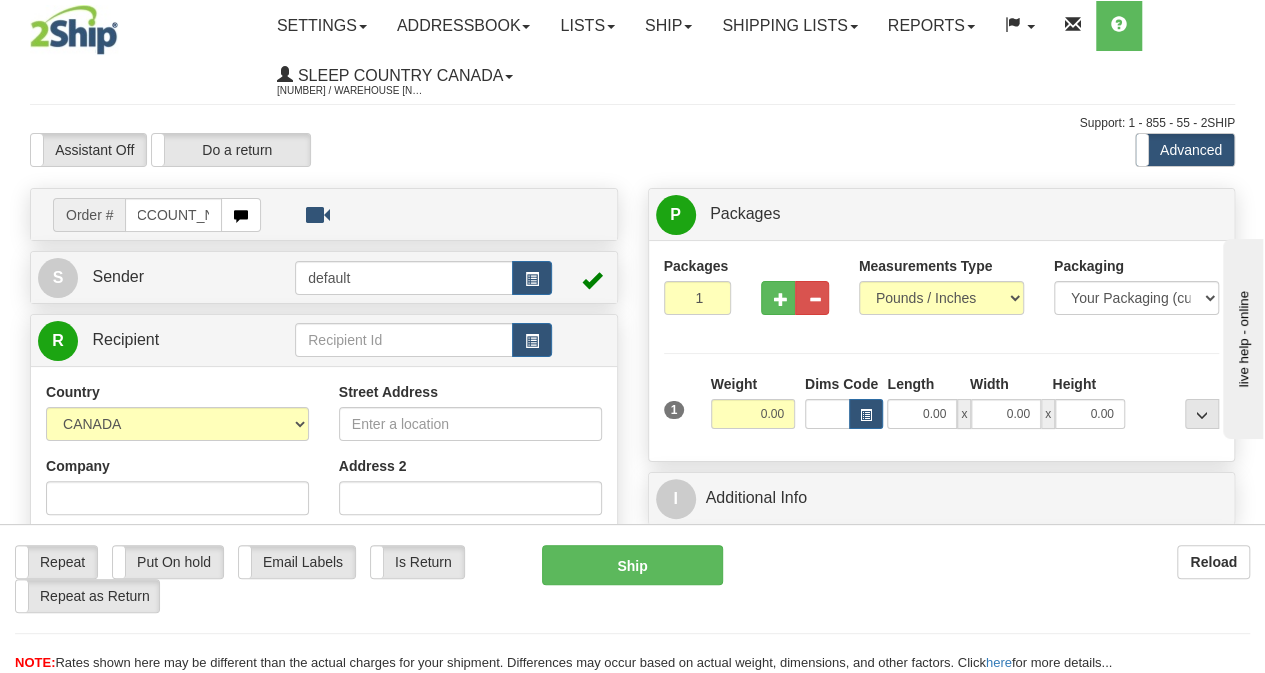 type on "9000H966186" 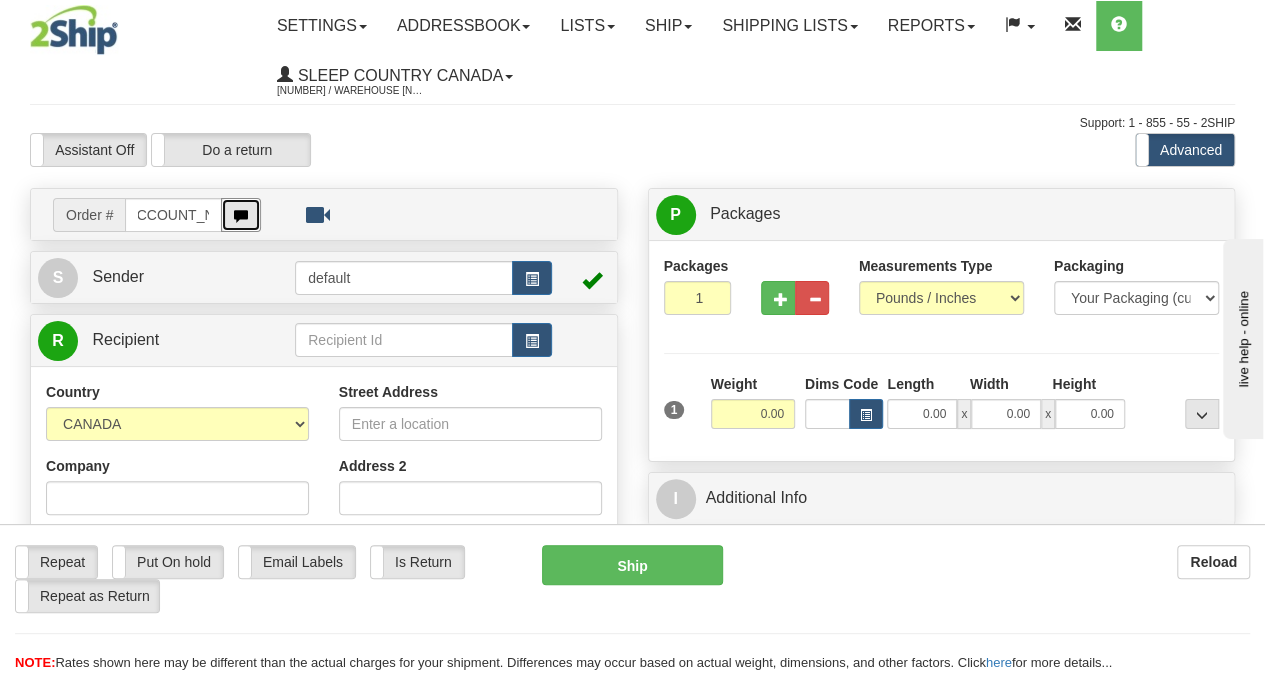 type 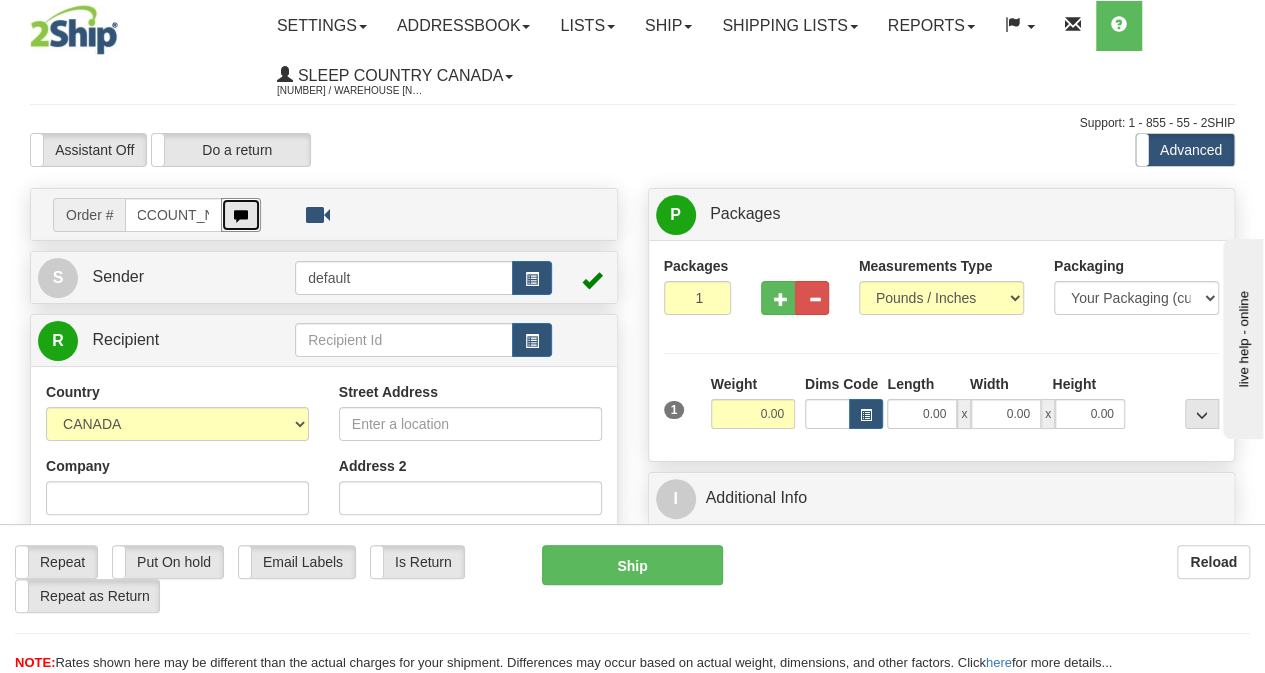 scroll, scrollTop: 0, scrollLeft: 0, axis: both 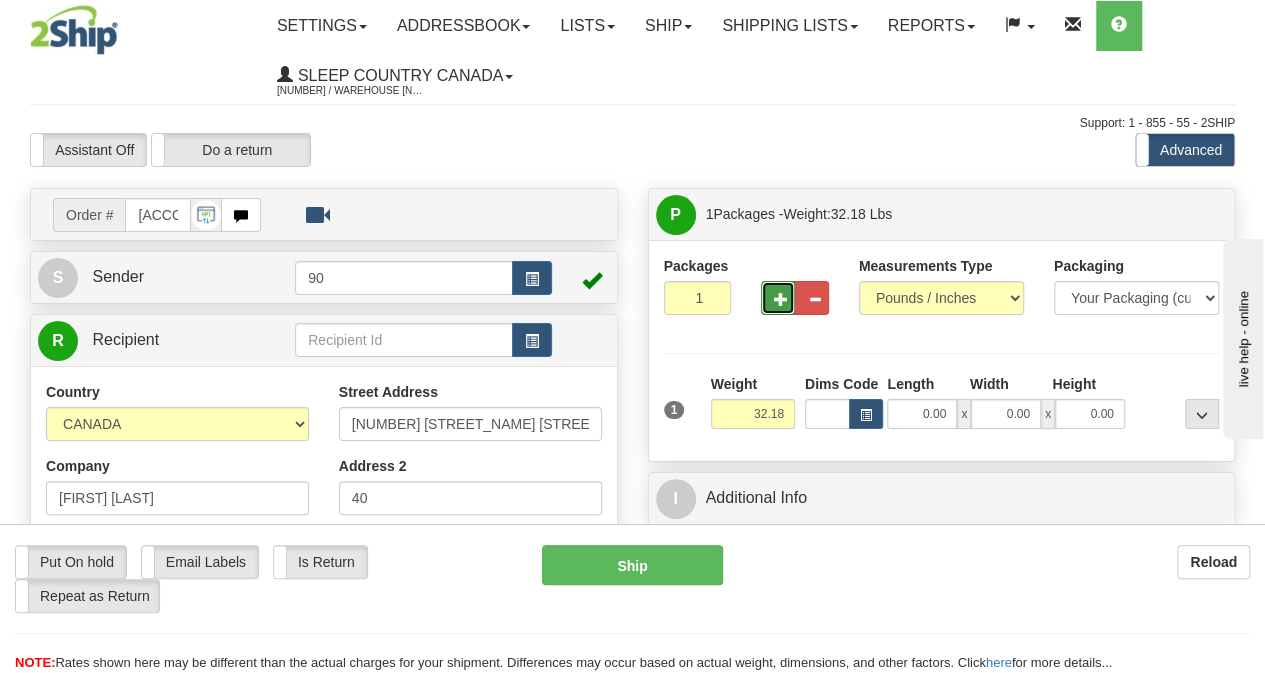 click at bounding box center (781, 299) 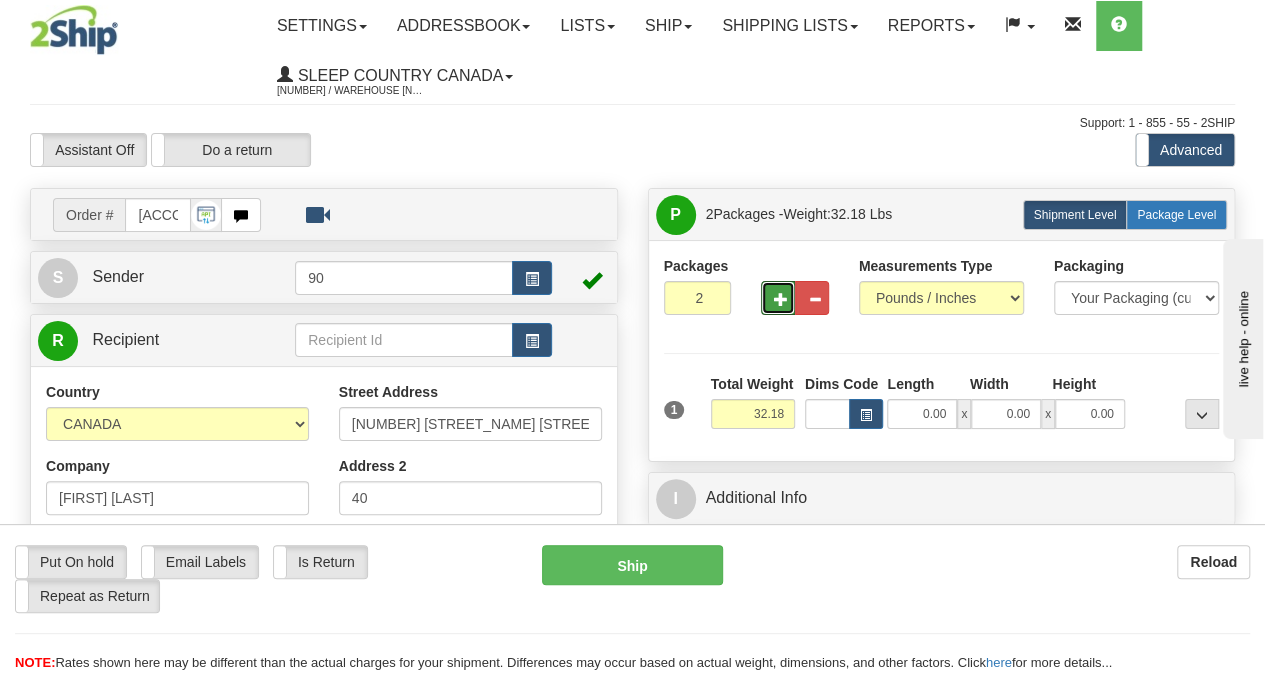 click on "Package Level" at bounding box center (1176, 215) 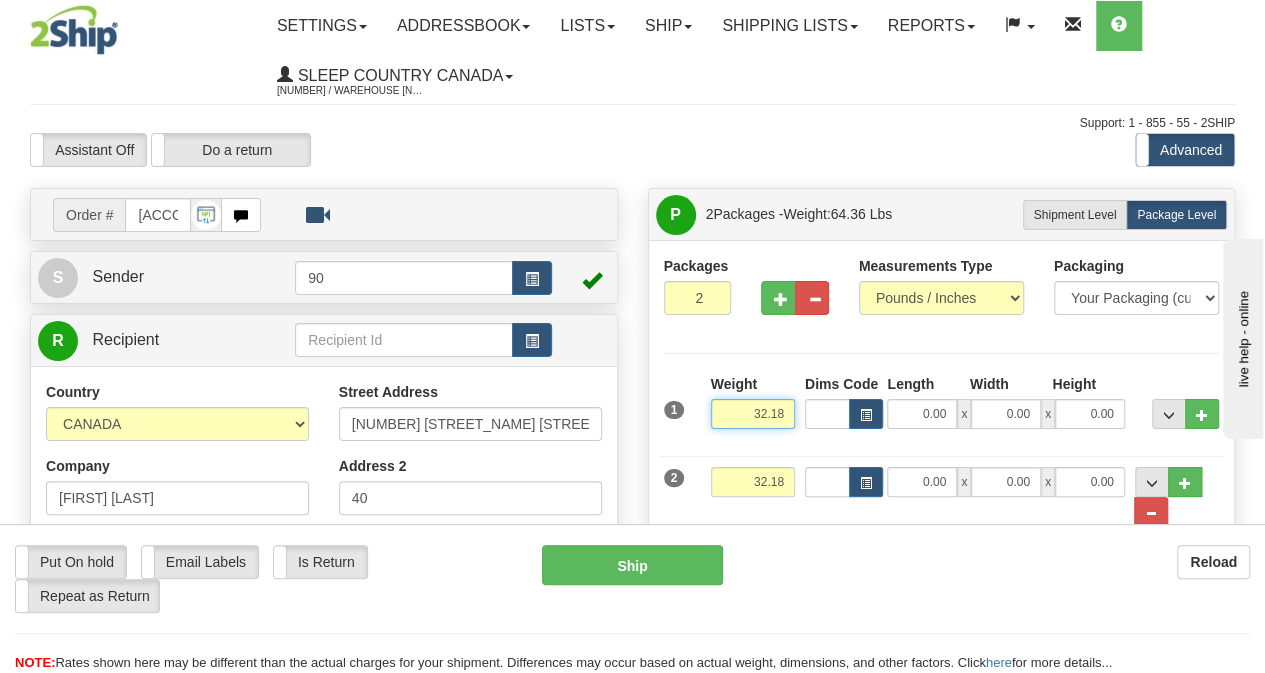 drag, startPoint x: 754, startPoint y: 409, endPoint x: 811, endPoint y: 407, distance: 57.035076 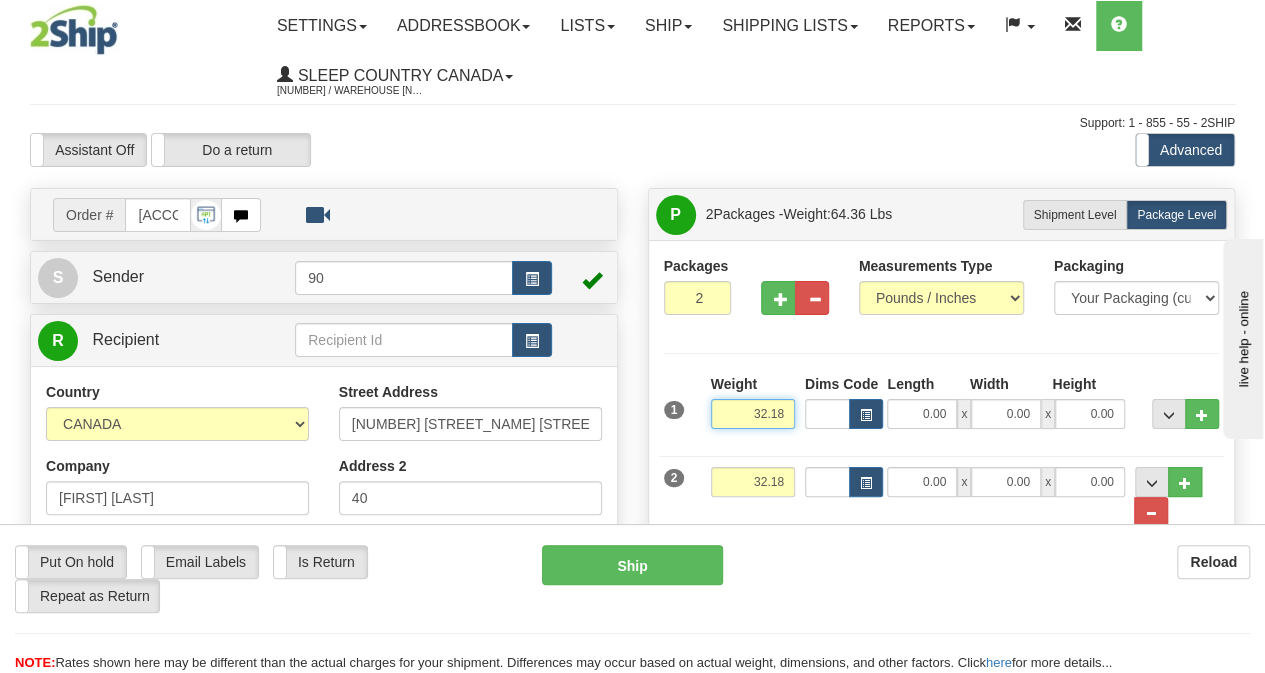 click on "1
Weight
32.18
Dims Code
x x" at bounding box center [942, 409] 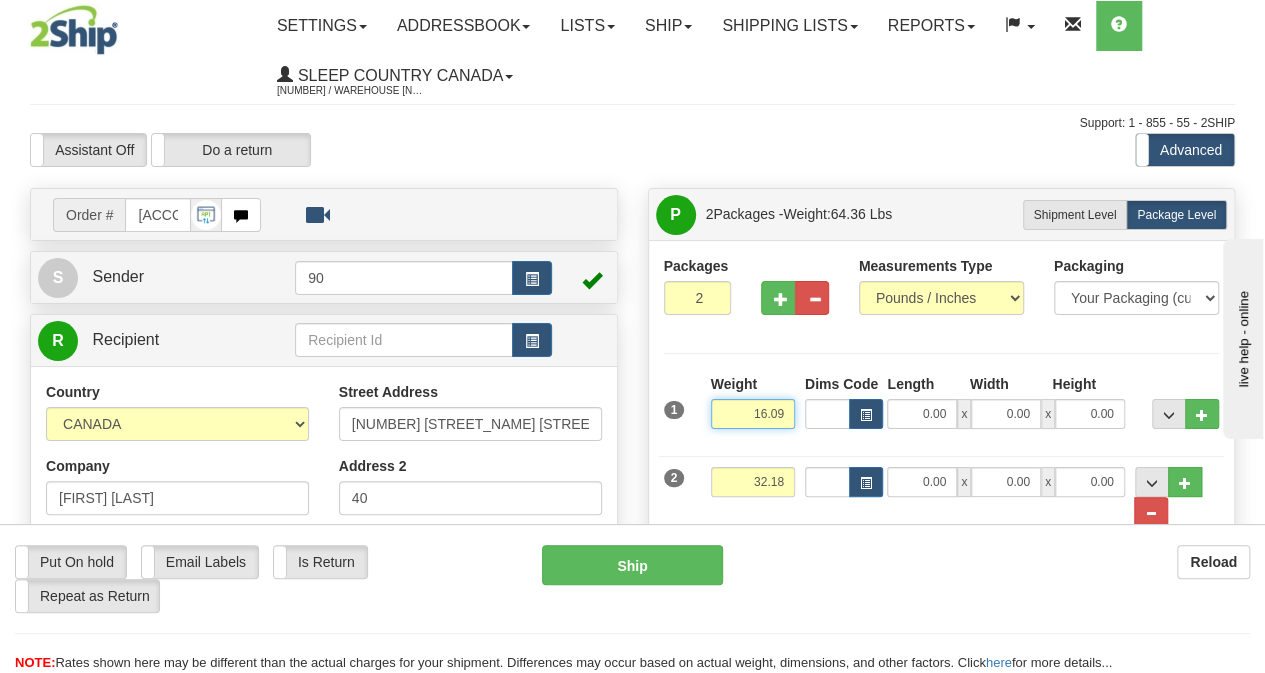 type on "16.09" 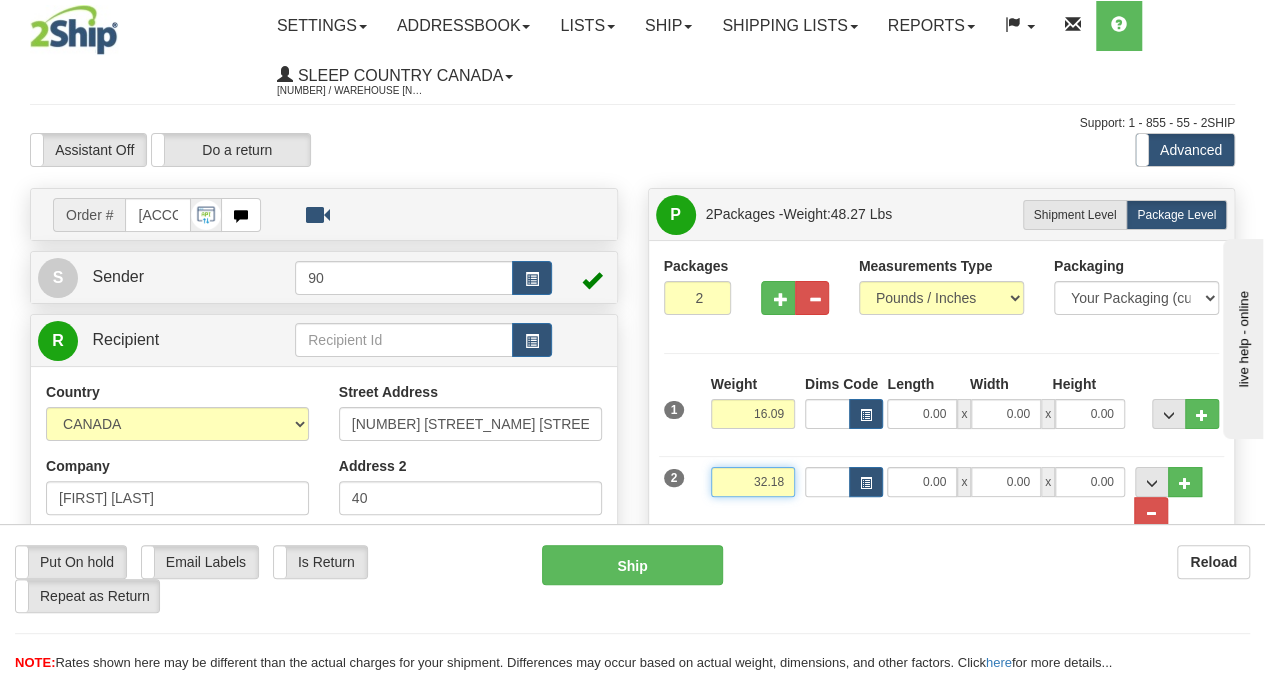 drag, startPoint x: 746, startPoint y: 479, endPoint x: 872, endPoint y: 437, distance: 132.81566 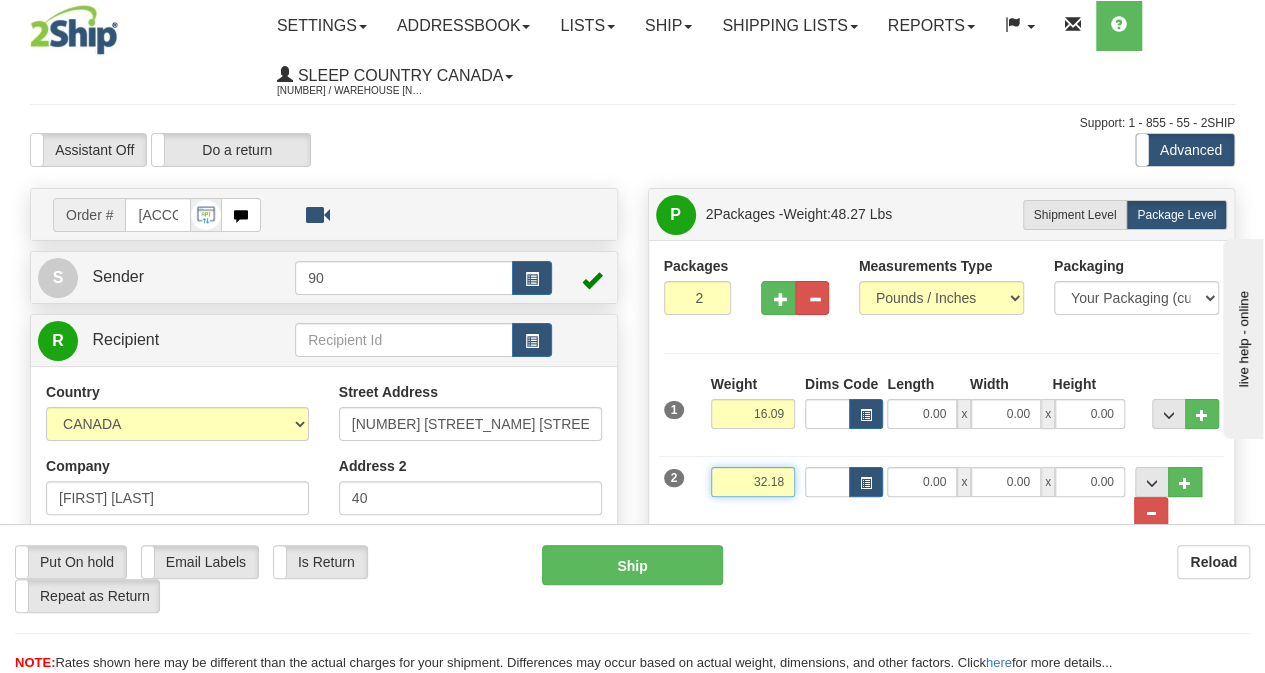 click on "2
Weight
32.18
Dims Code Length Width Height" at bounding box center (942, 487) 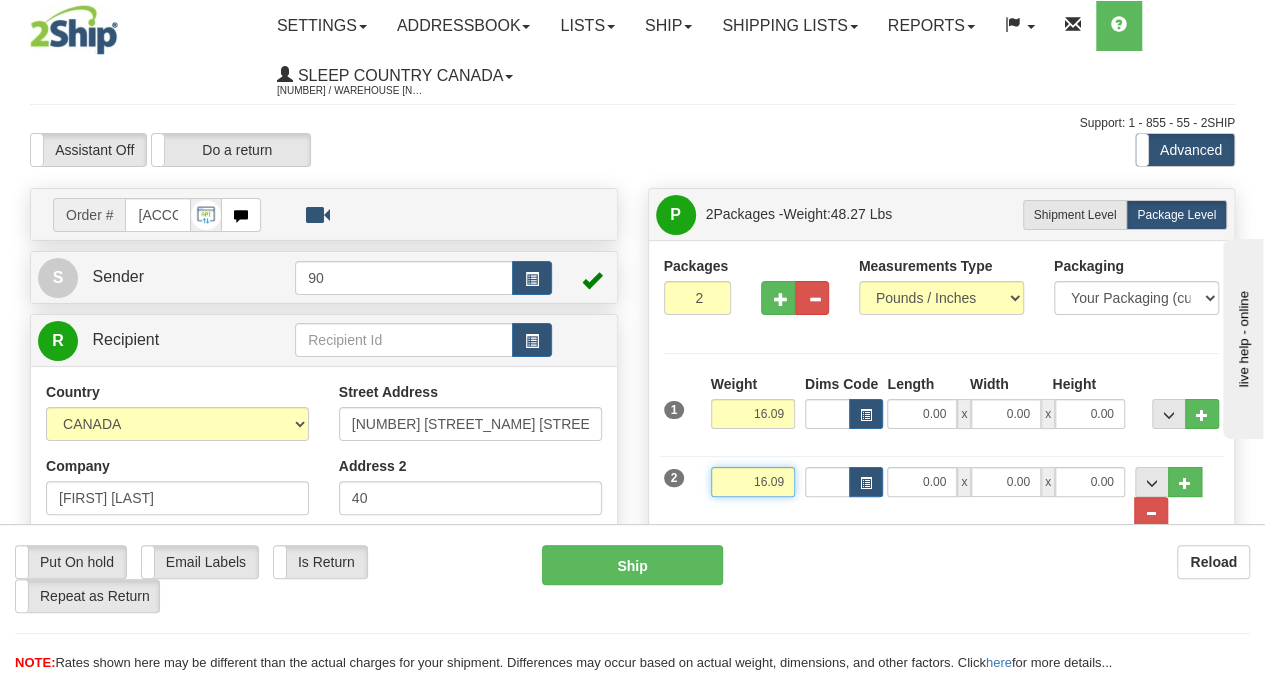 type on "16.09" 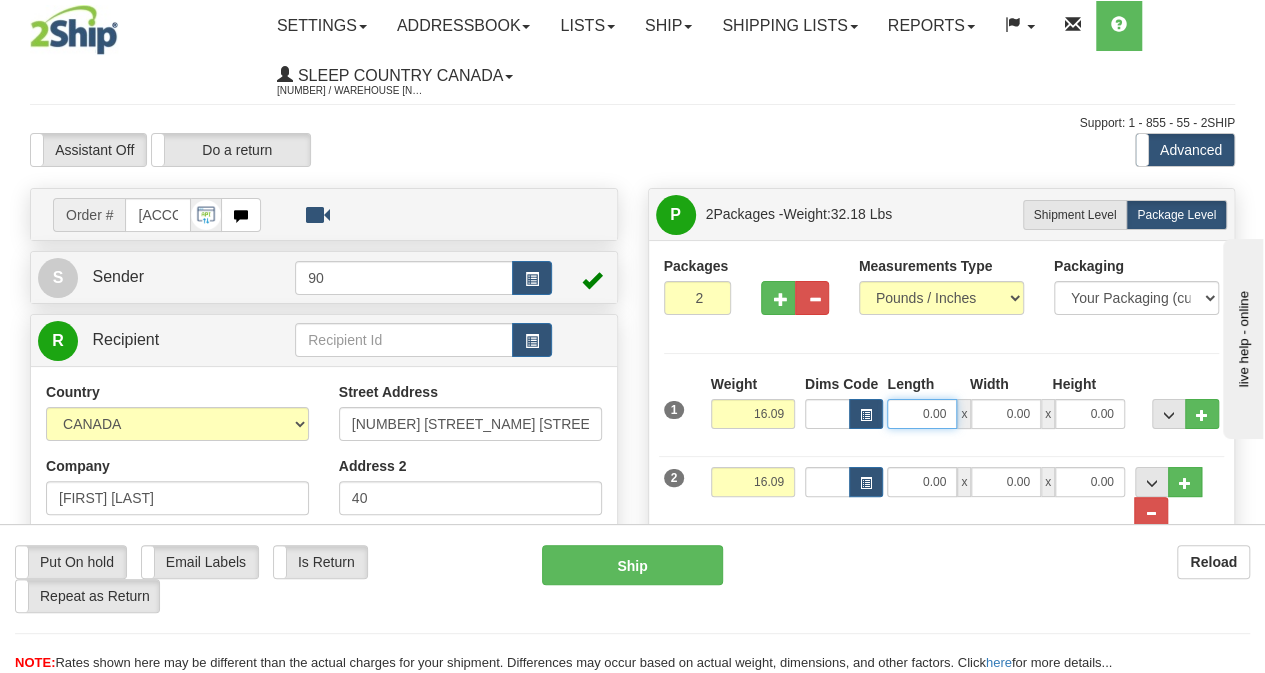 drag, startPoint x: 918, startPoint y: 413, endPoint x: 980, endPoint y: 408, distance: 62.201286 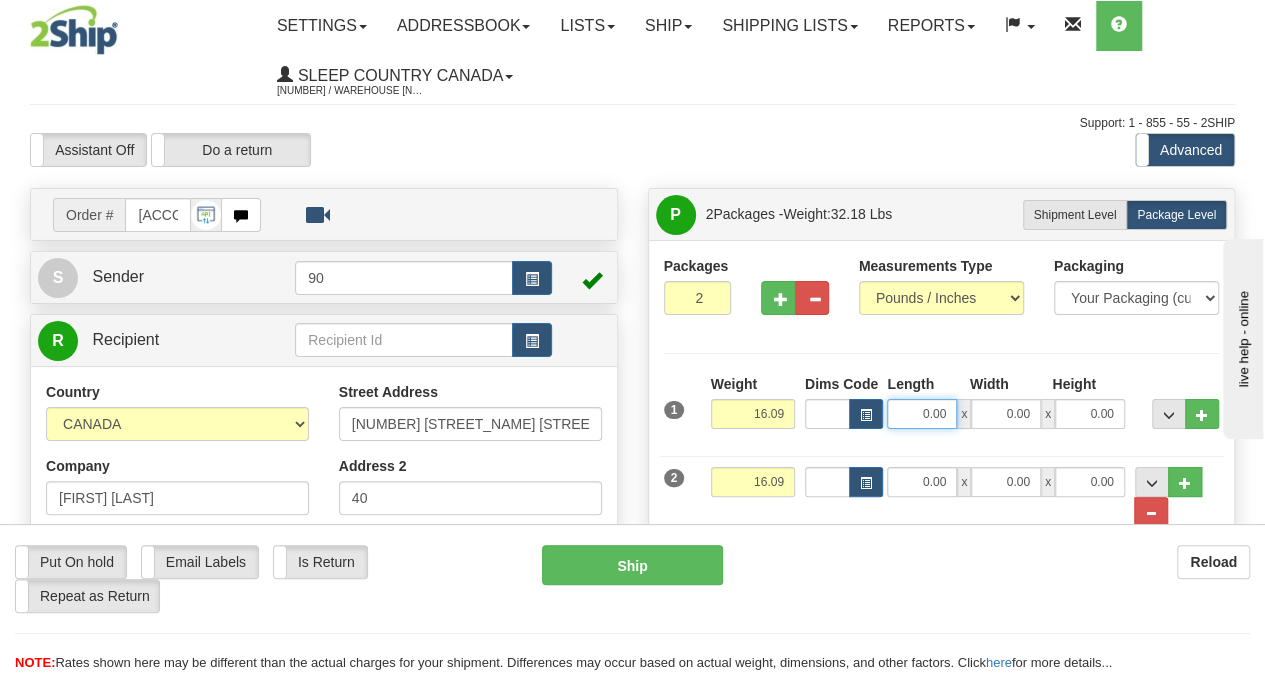 click on "0.00
x
0.00
x
0.00" at bounding box center (1005, 414) 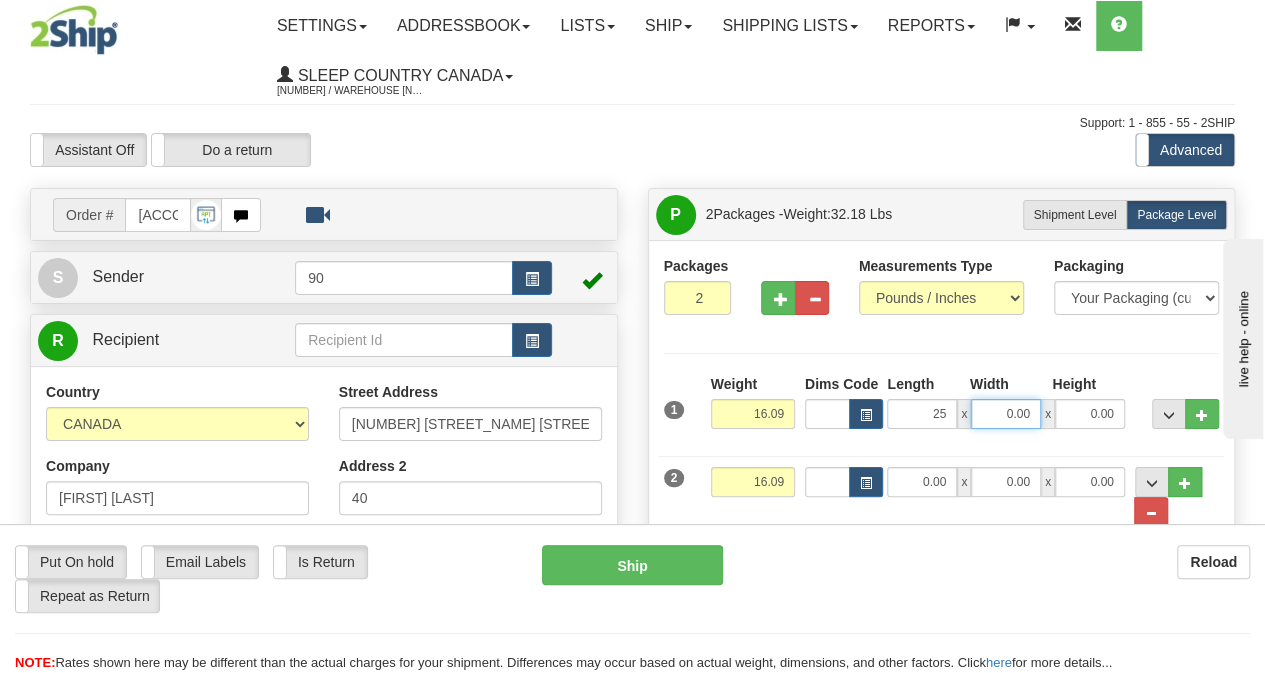 type on "25.00" 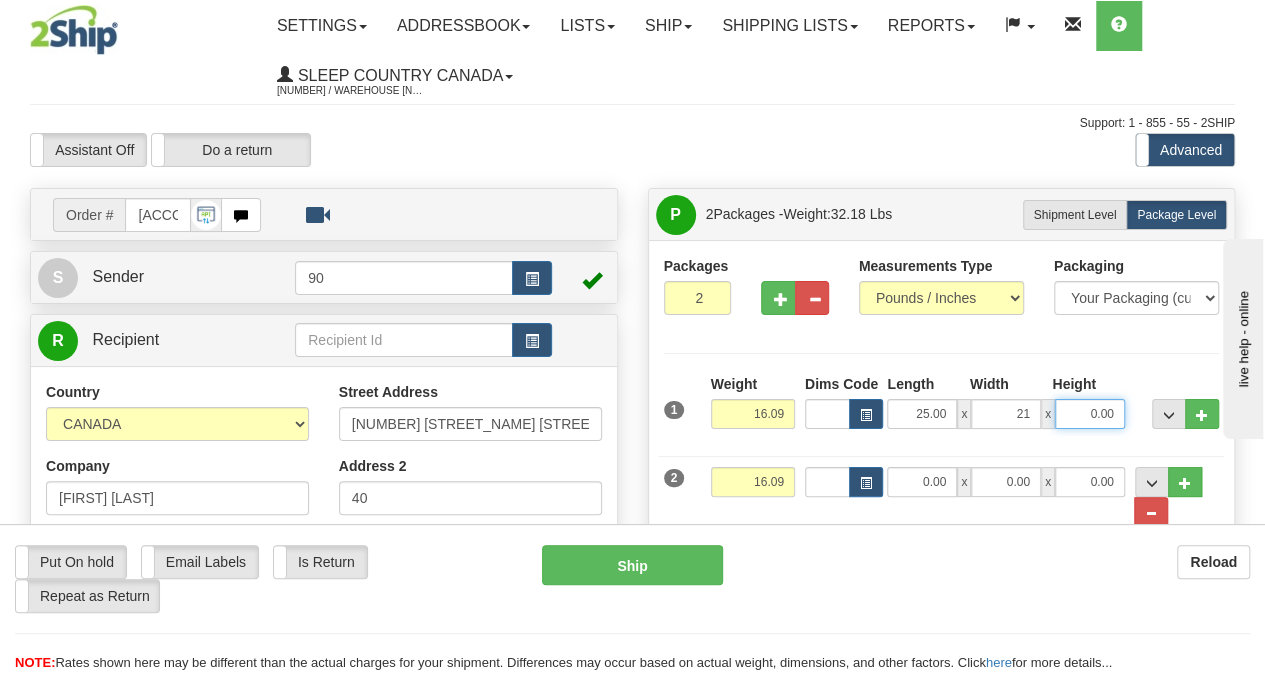 type on "21.00" 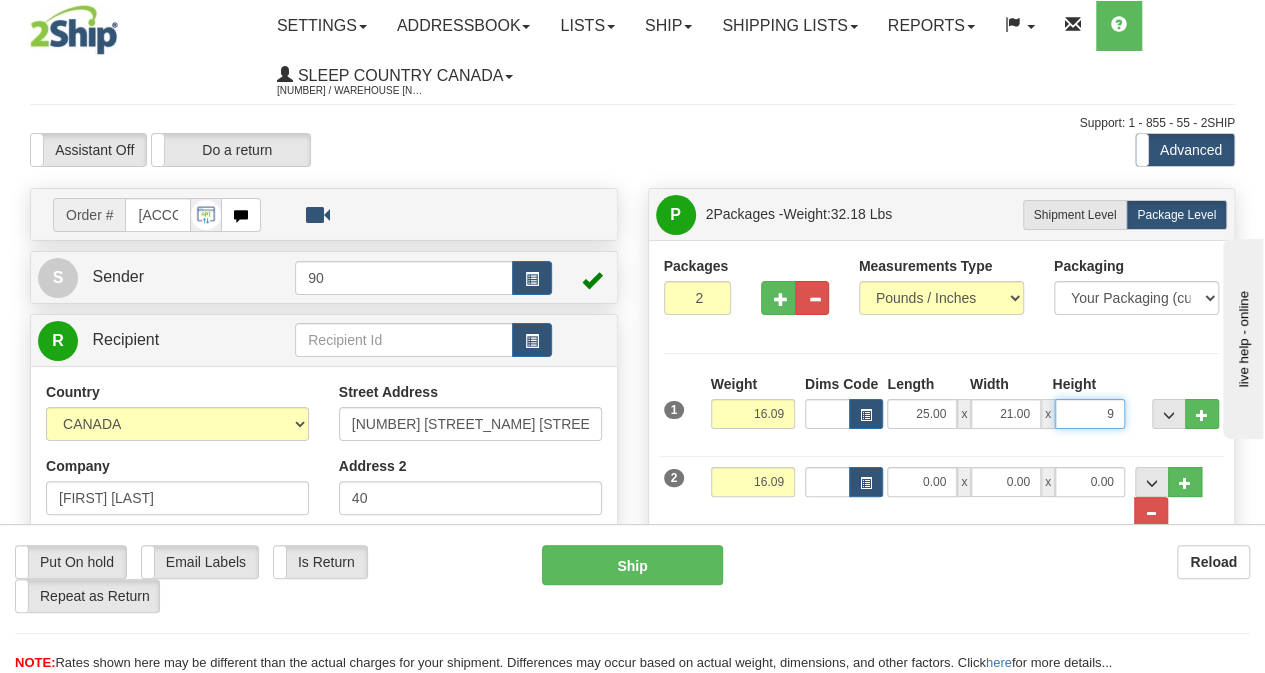 type on "9.00" 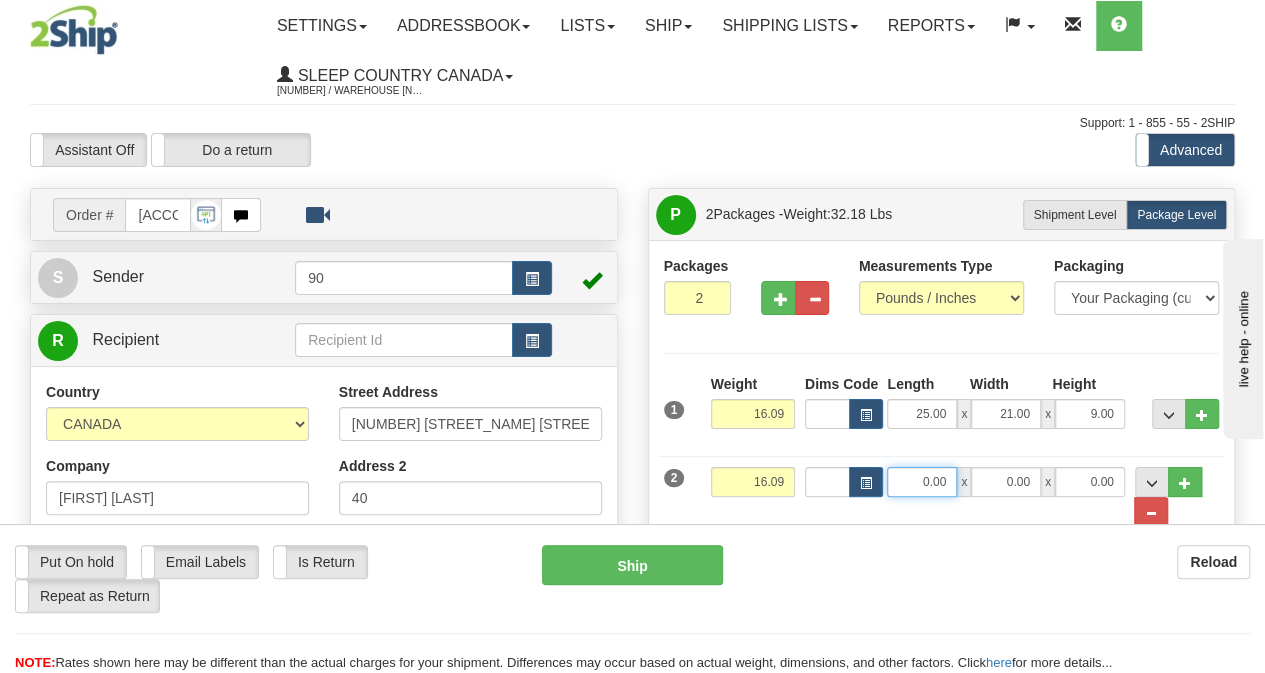 drag, startPoint x: 915, startPoint y: 477, endPoint x: 971, endPoint y: 477, distance: 56 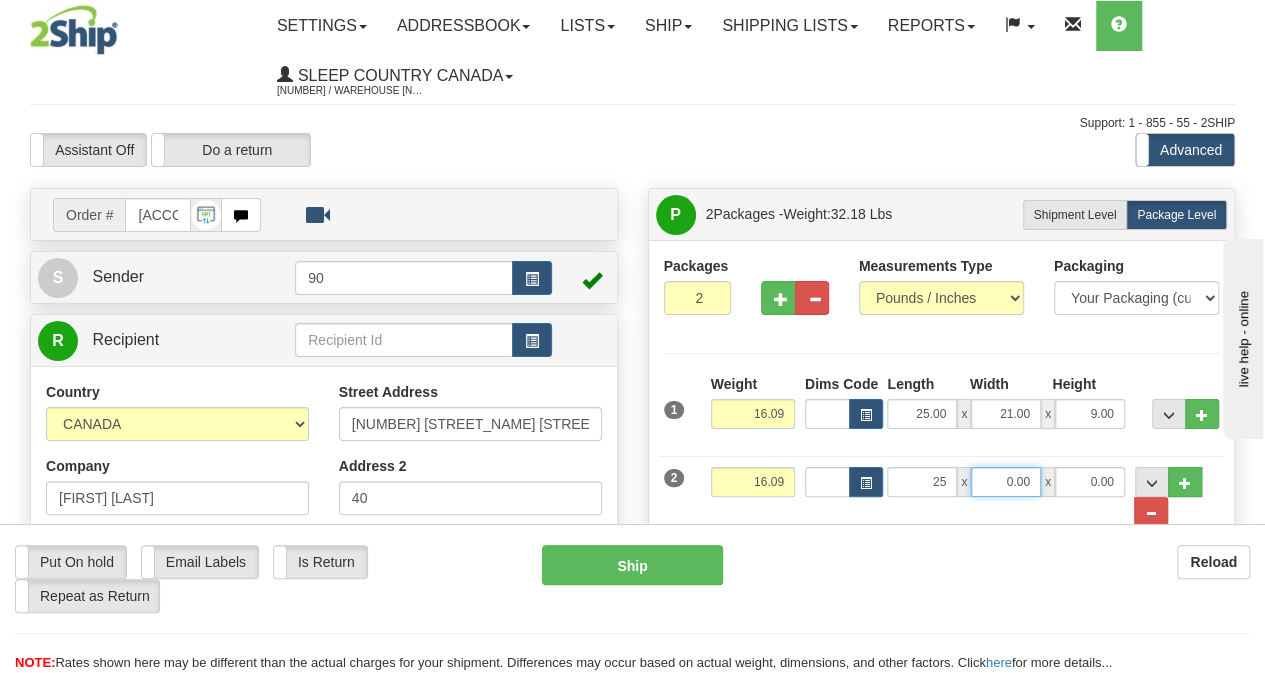 type on "25.00" 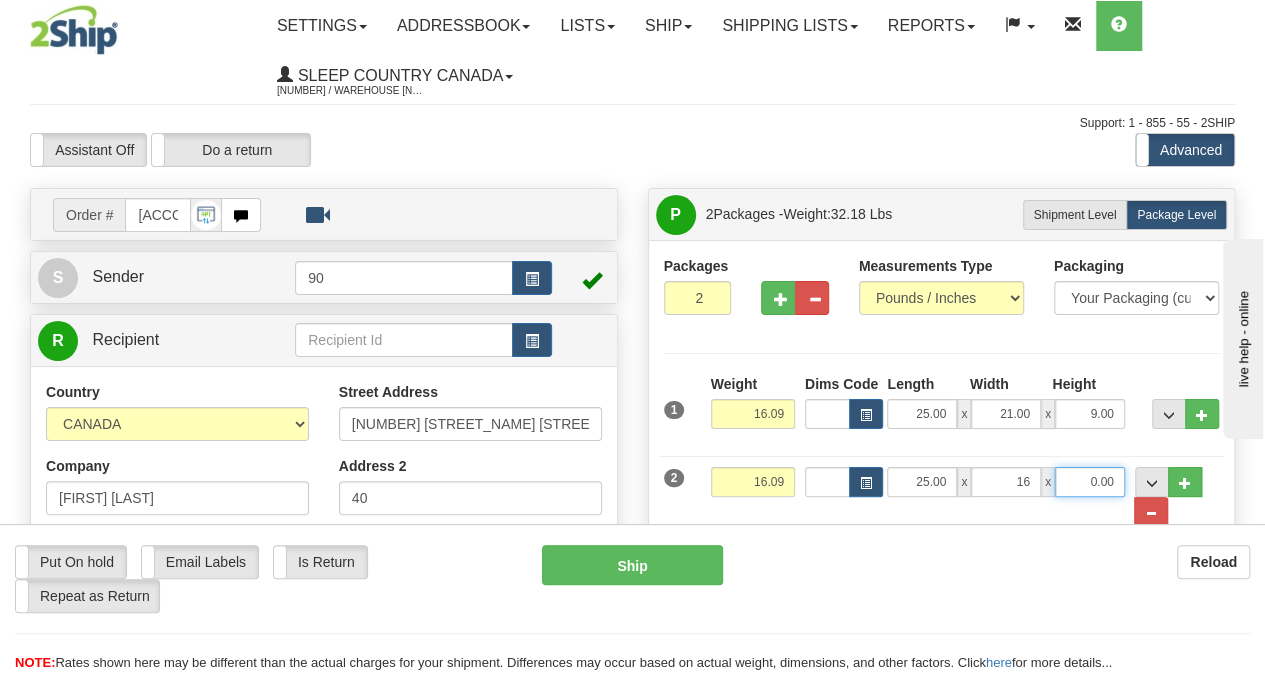 type on "16.00" 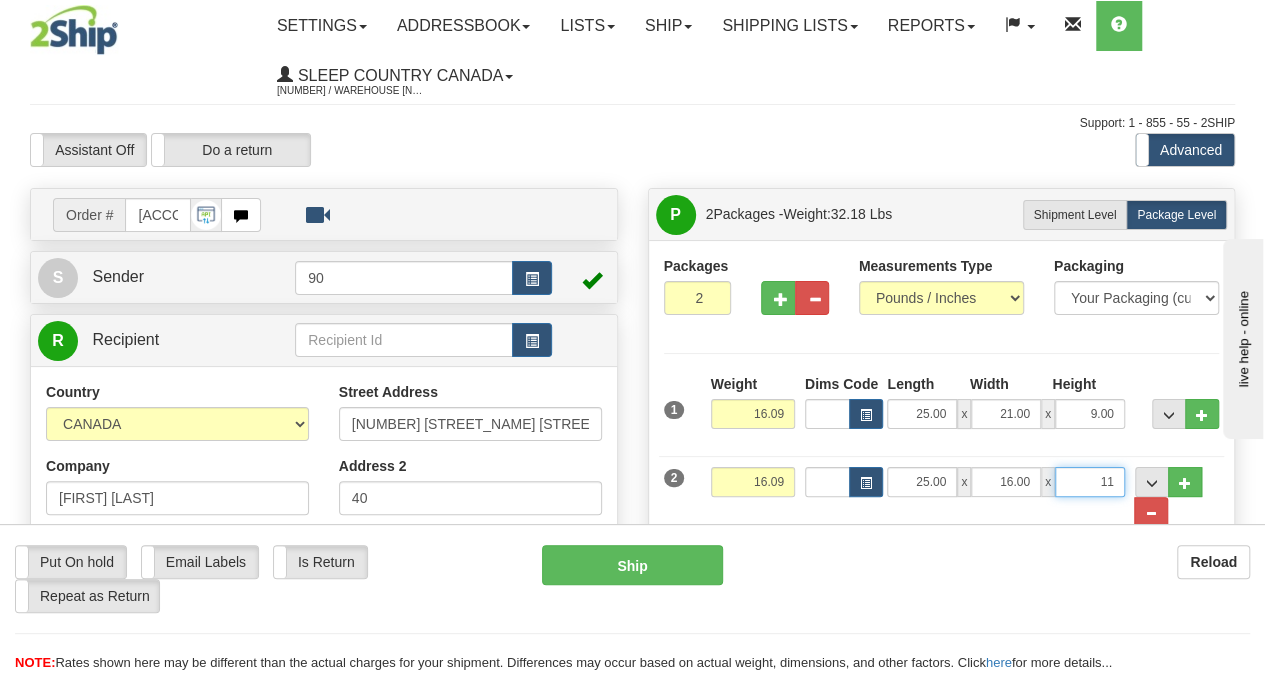 type on "11.00" 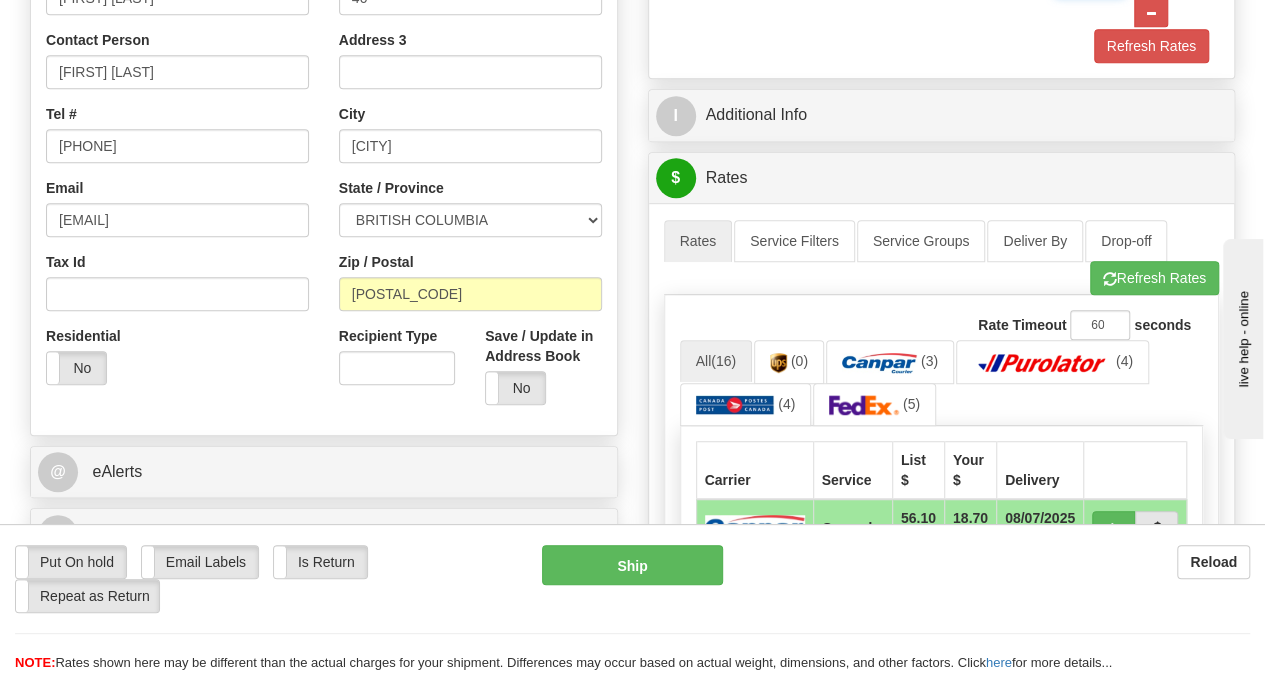 scroll, scrollTop: 400, scrollLeft: 0, axis: vertical 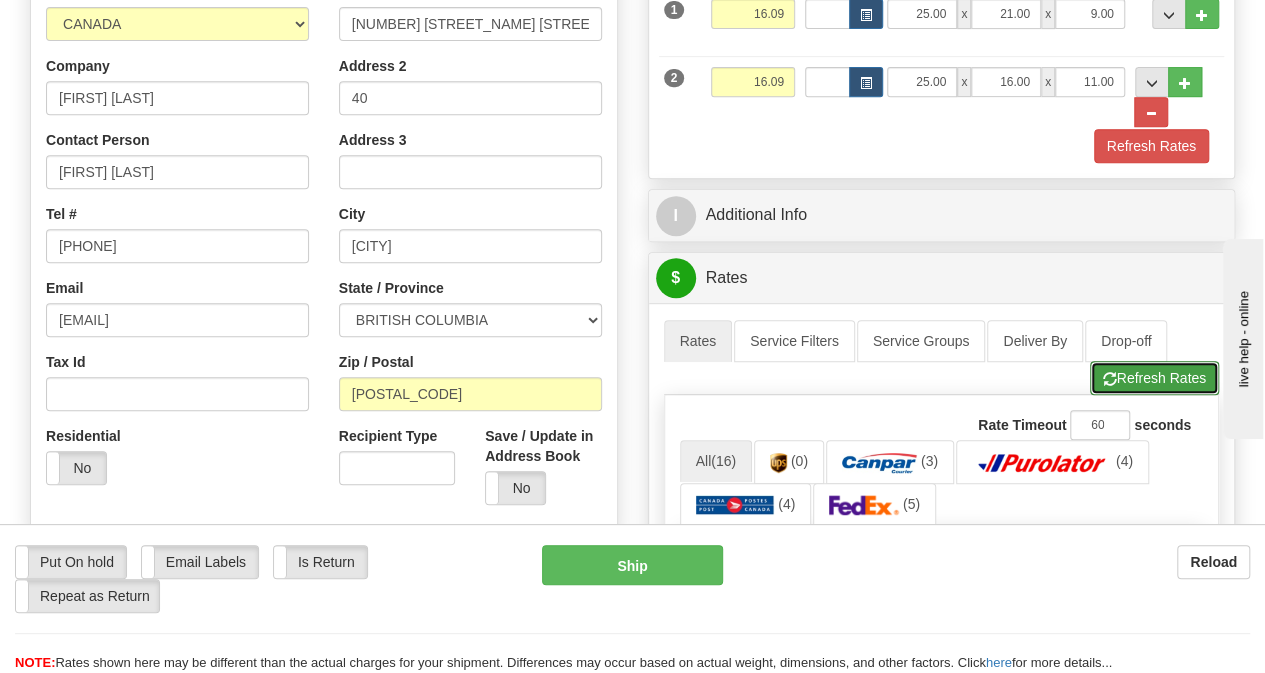 click on "Refresh Rates" at bounding box center [1154, 378] 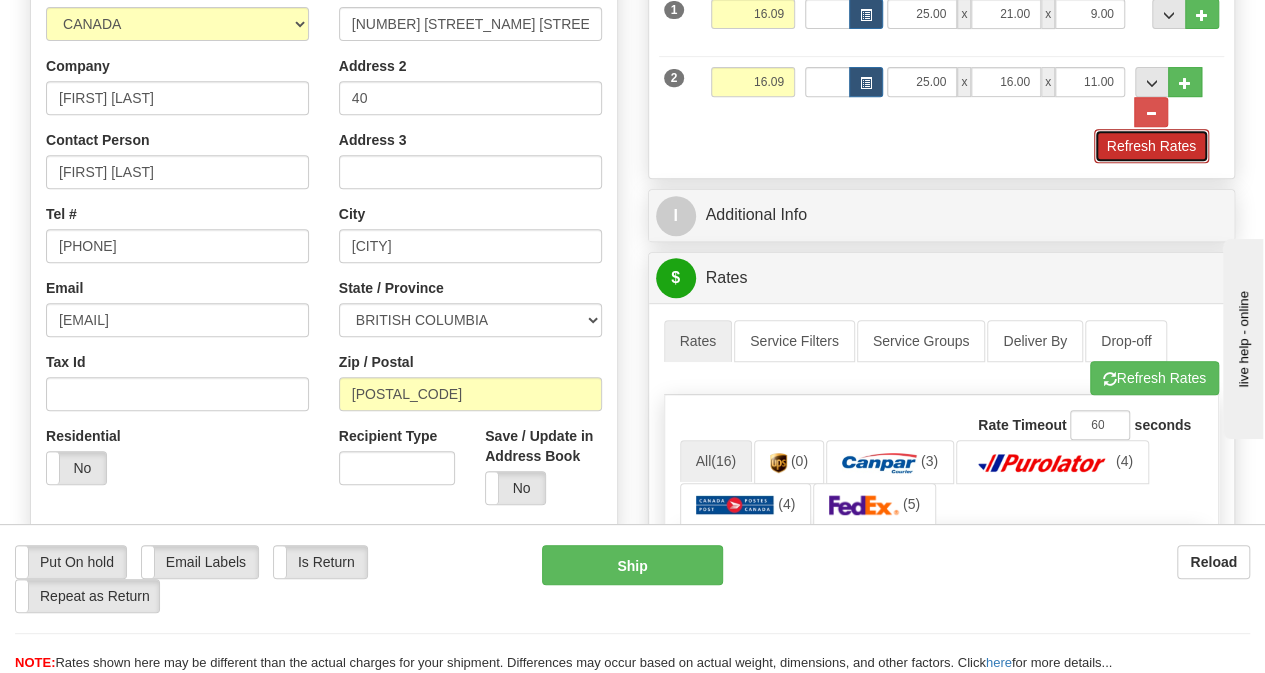 click on "Refresh Rates" at bounding box center (1151, 146) 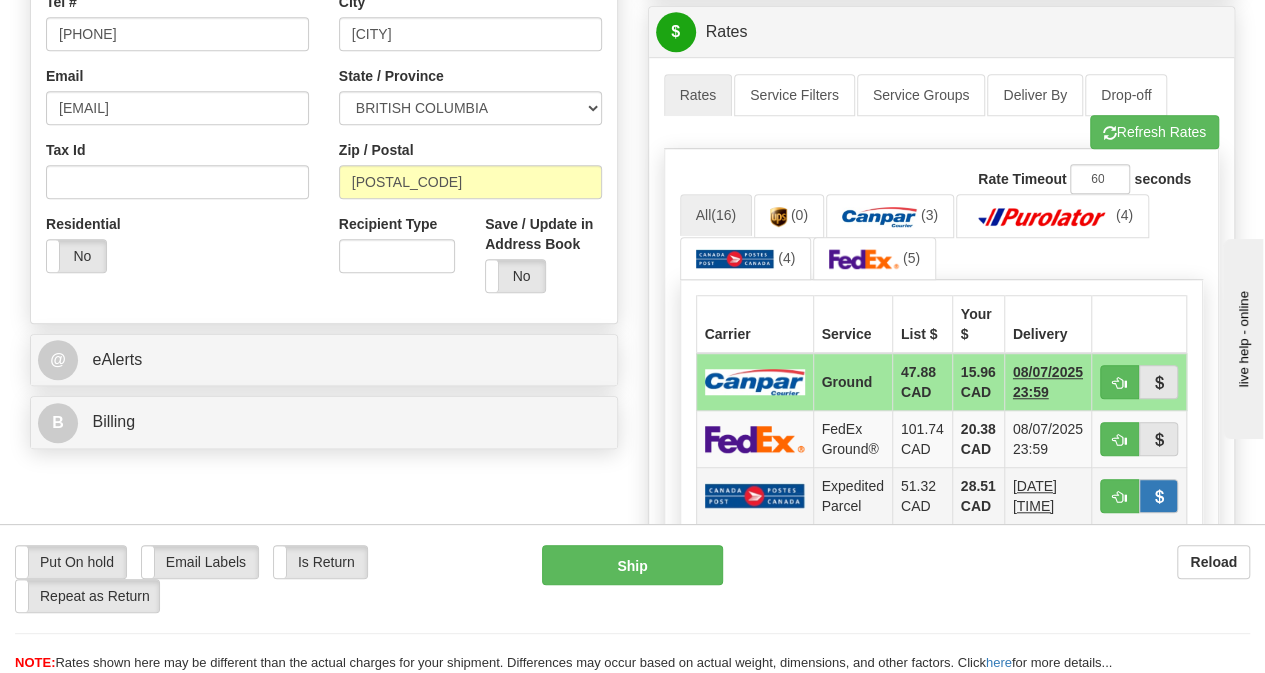 scroll, scrollTop: 800, scrollLeft: 0, axis: vertical 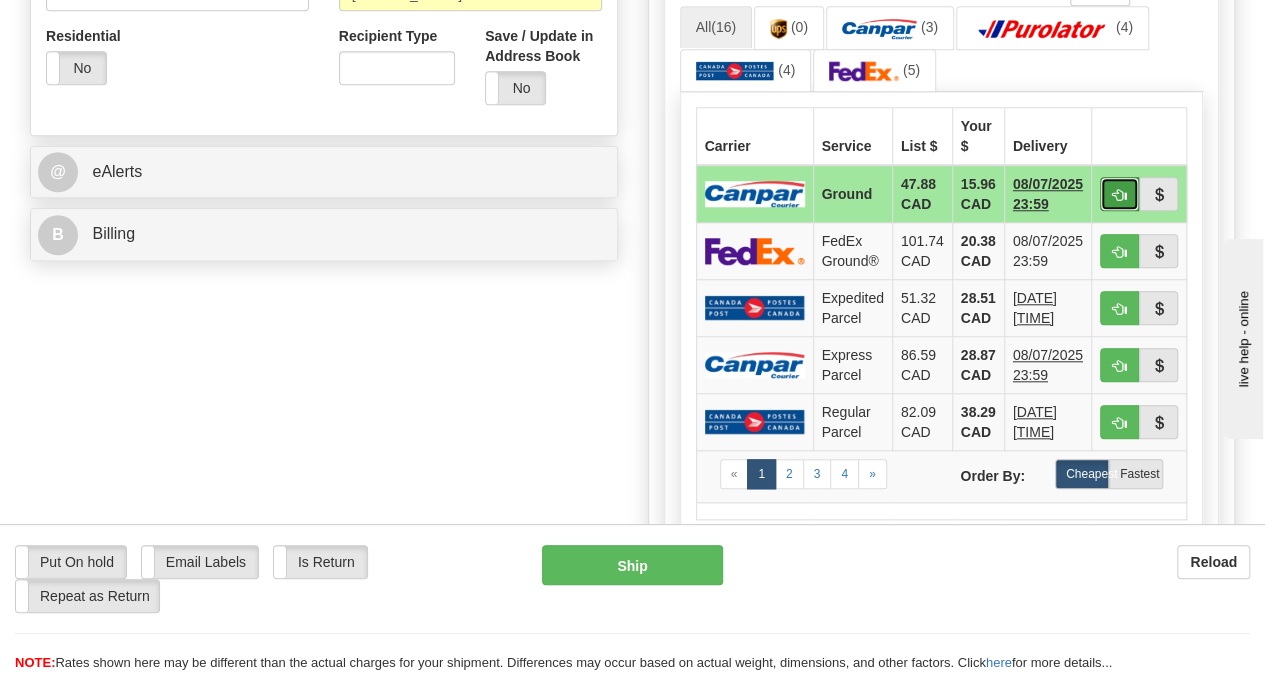 click at bounding box center [1120, 195] 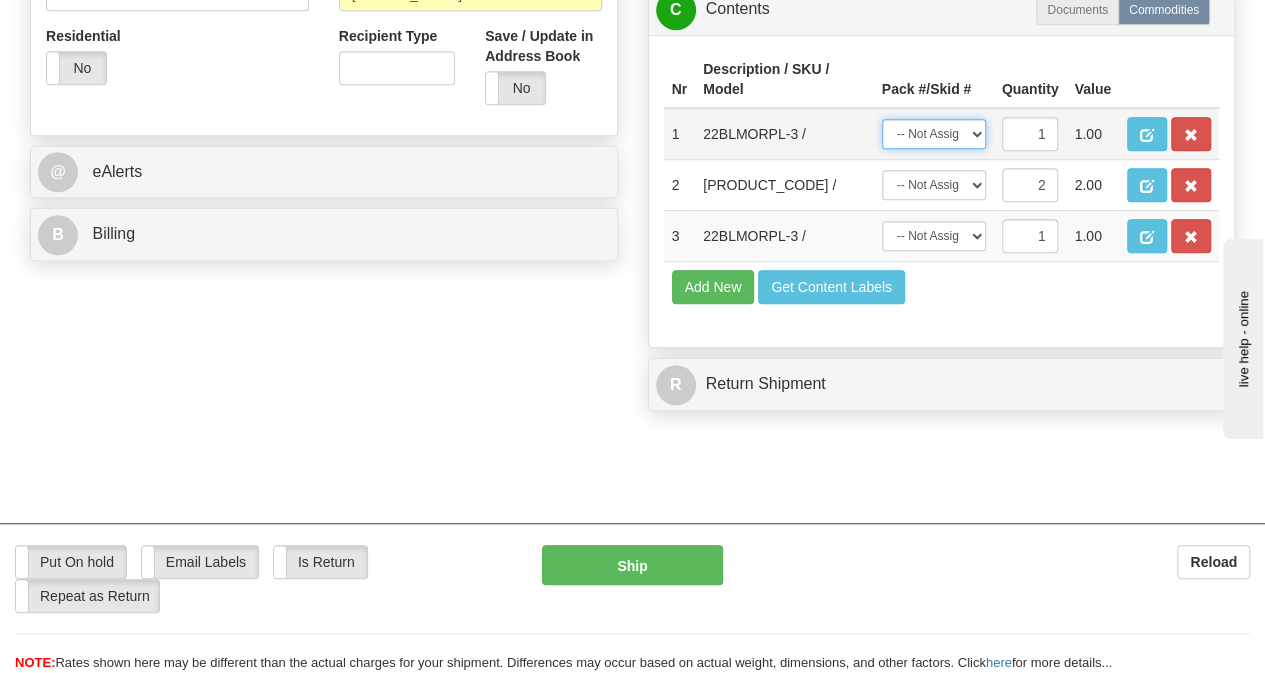 click on "-- Not Assigned --
Package 1
Package 2" at bounding box center [934, 134] 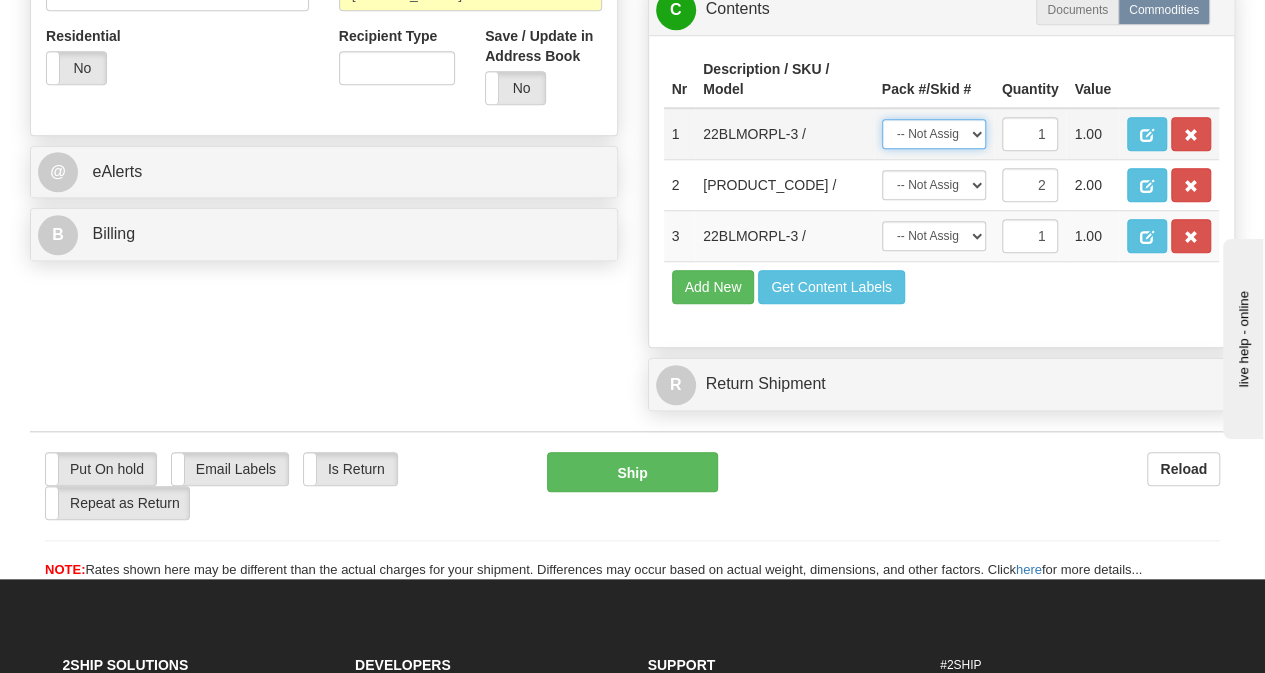 select on "1" 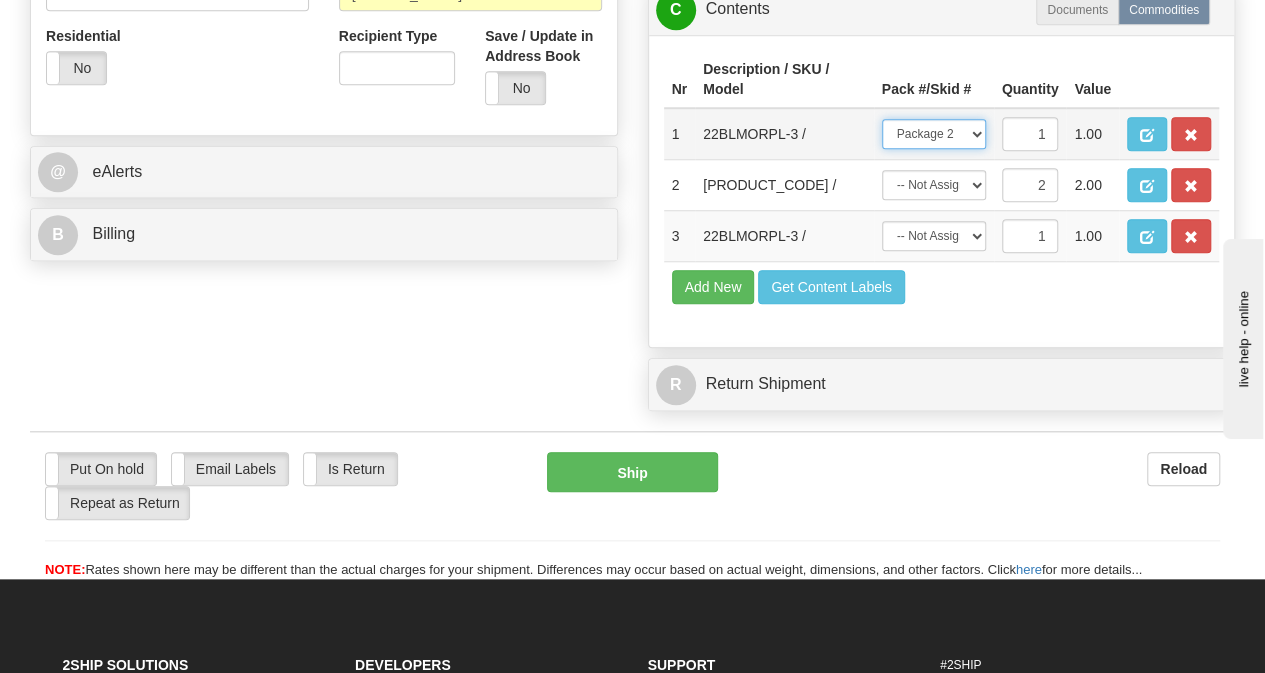 click on "-- Not Assigned --
Package 1
Package 2" at bounding box center (934, 134) 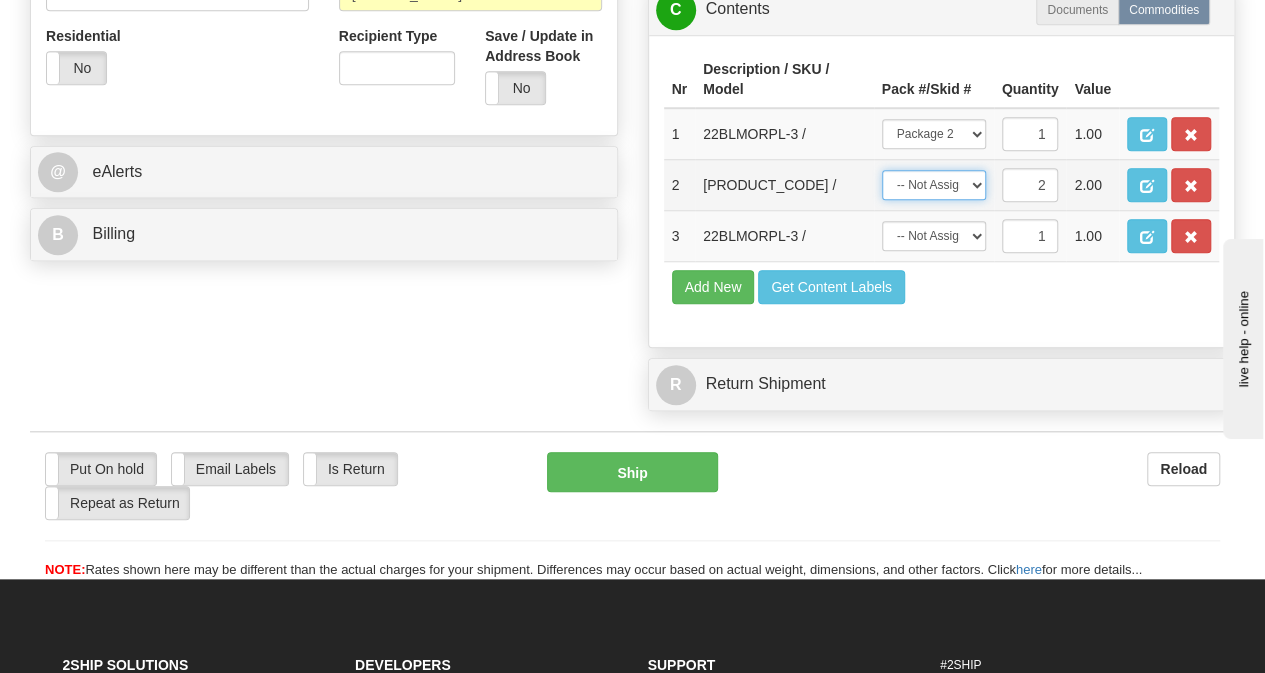 click on "-- Not Assigned --
Package 1
Package 2
Split" at bounding box center (934, 185) 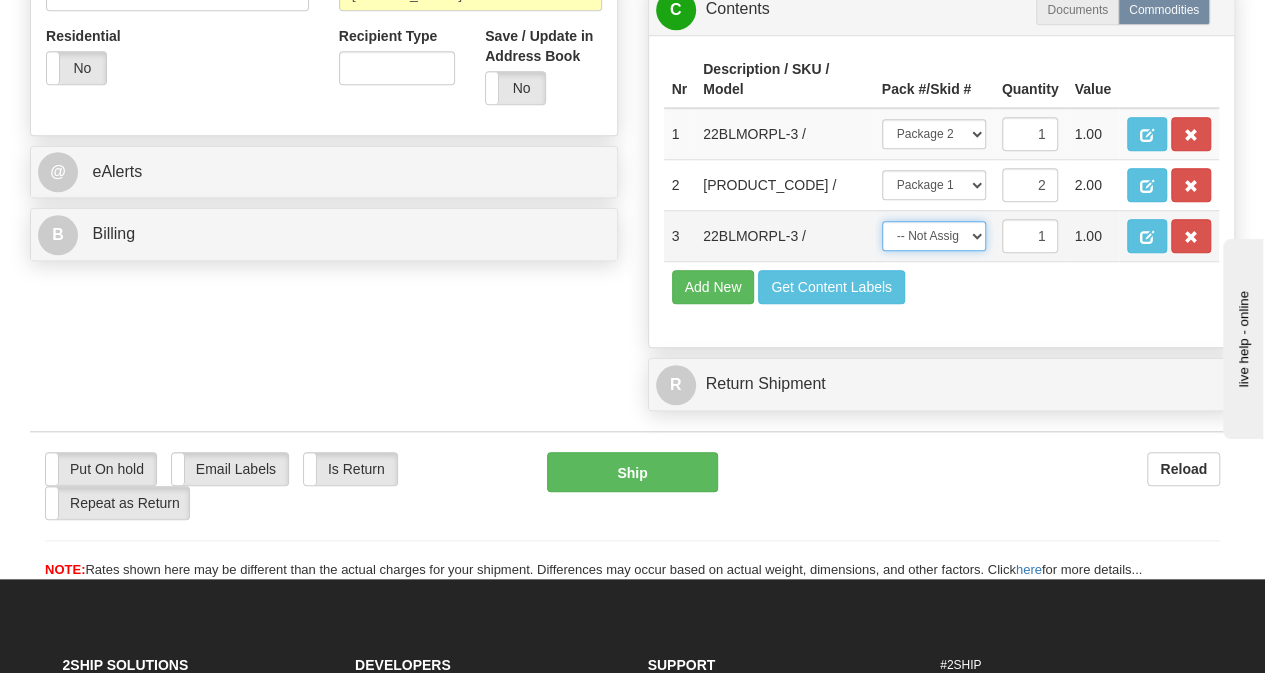 click on "-- Not Assigned --
Package 1
Package 2" at bounding box center [934, 236] 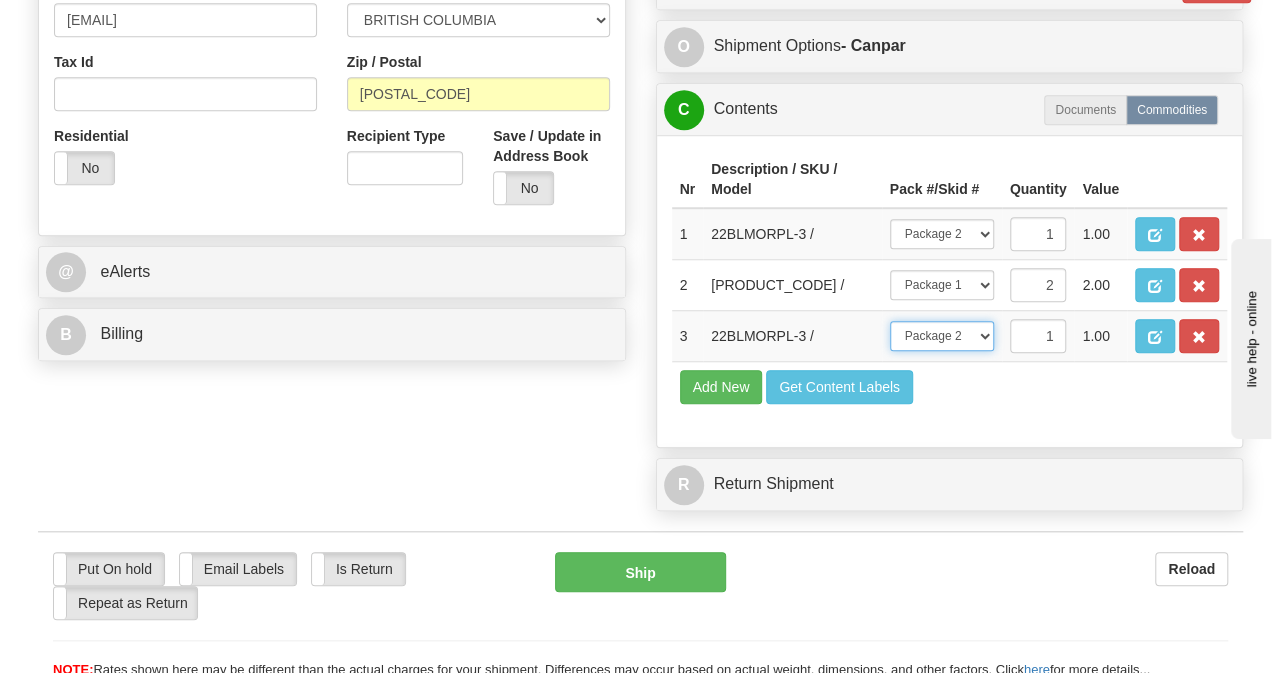 scroll, scrollTop: 900, scrollLeft: 0, axis: vertical 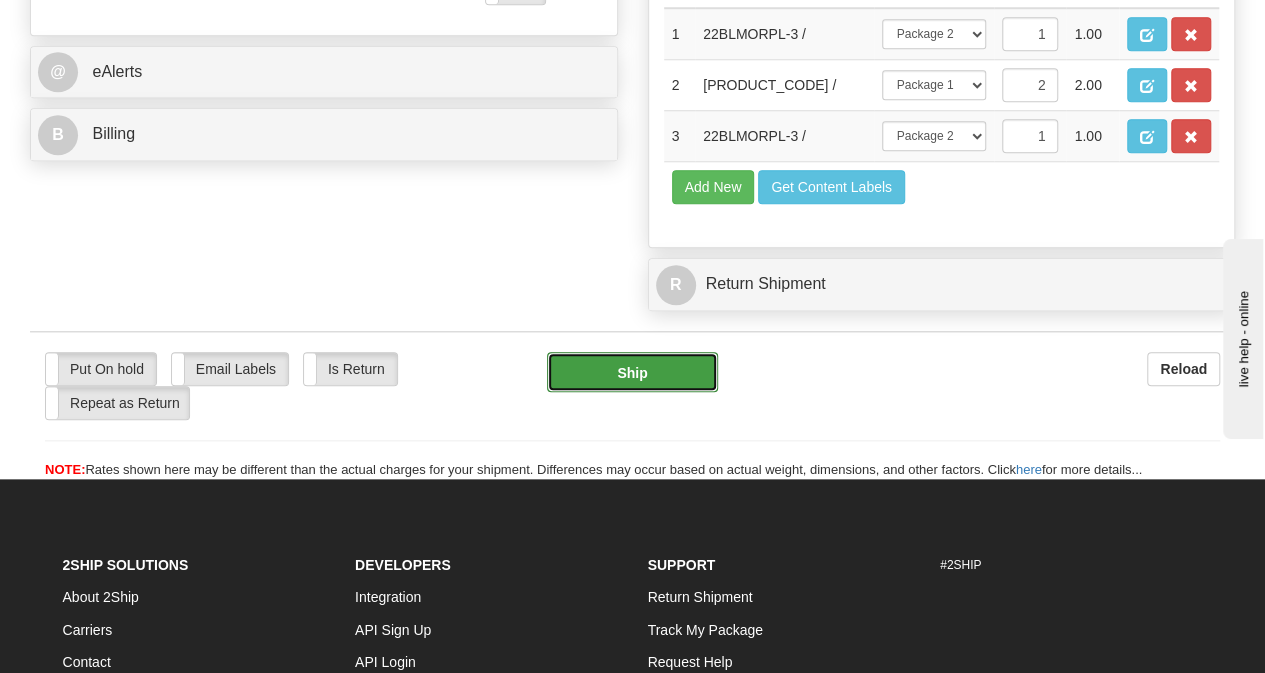 click on "Ship" at bounding box center (632, 372) 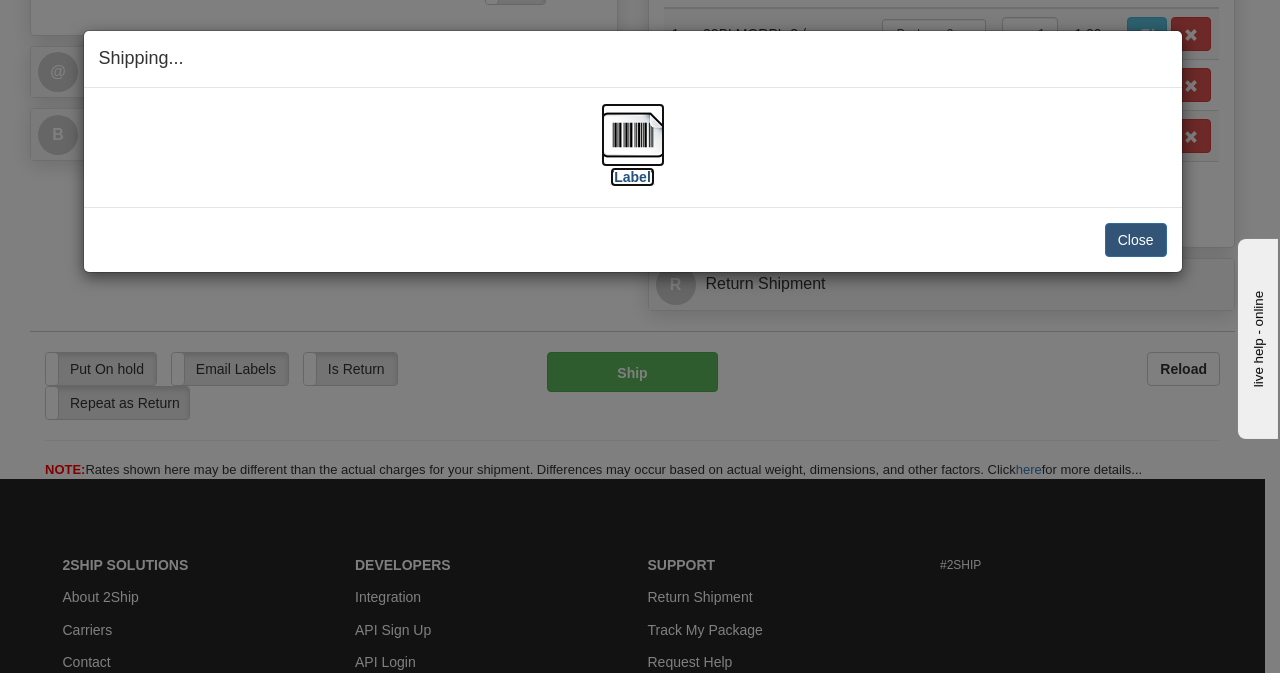 click at bounding box center (633, 135) 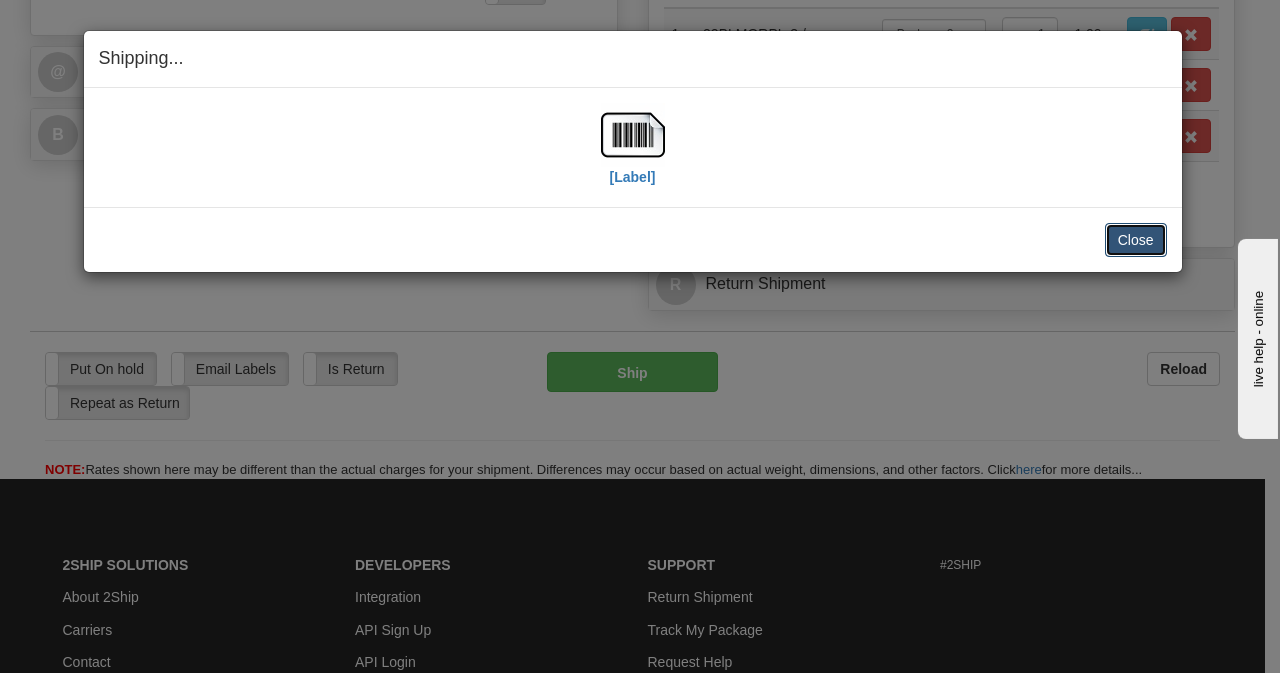 click on "Close" at bounding box center [1136, 240] 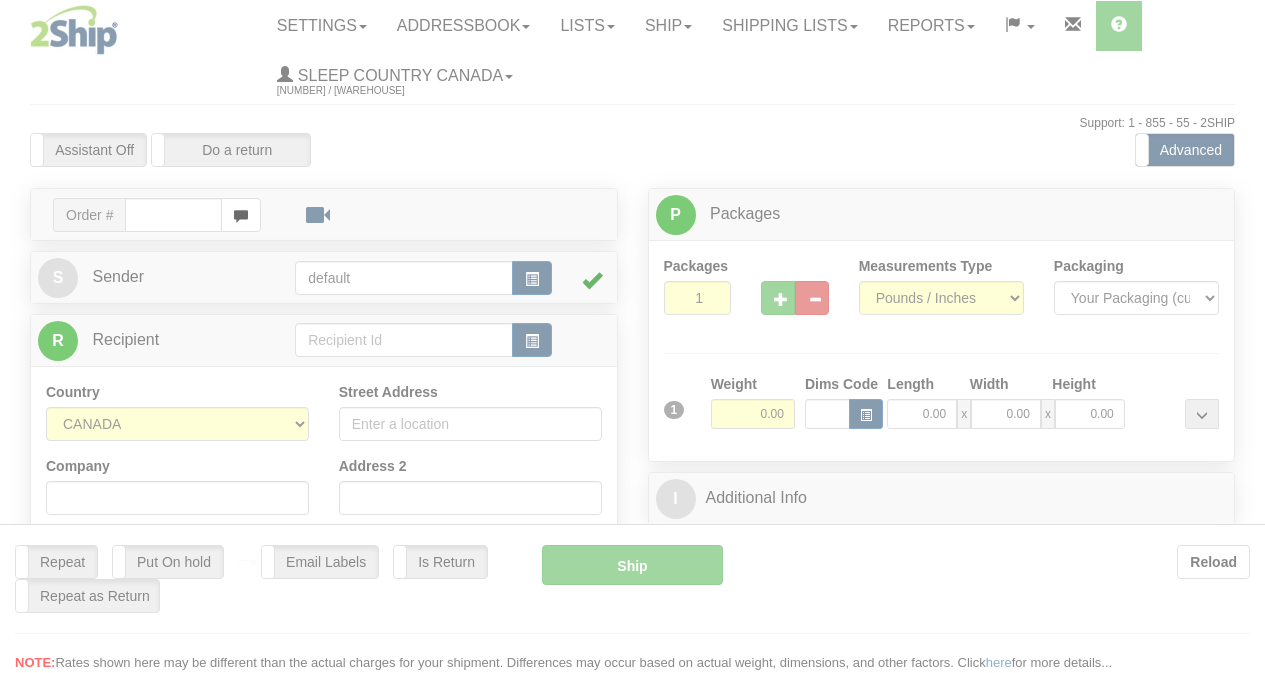 scroll, scrollTop: 0, scrollLeft: 0, axis: both 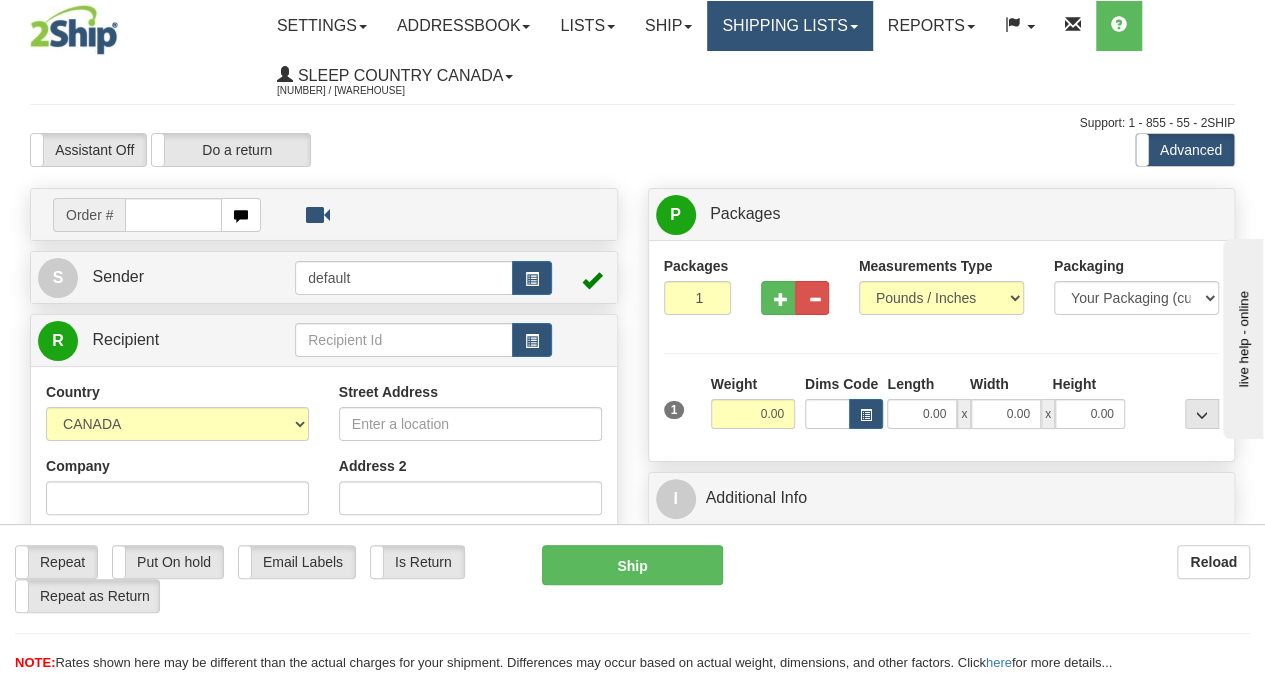 click on "Shipping lists" at bounding box center [789, 26] 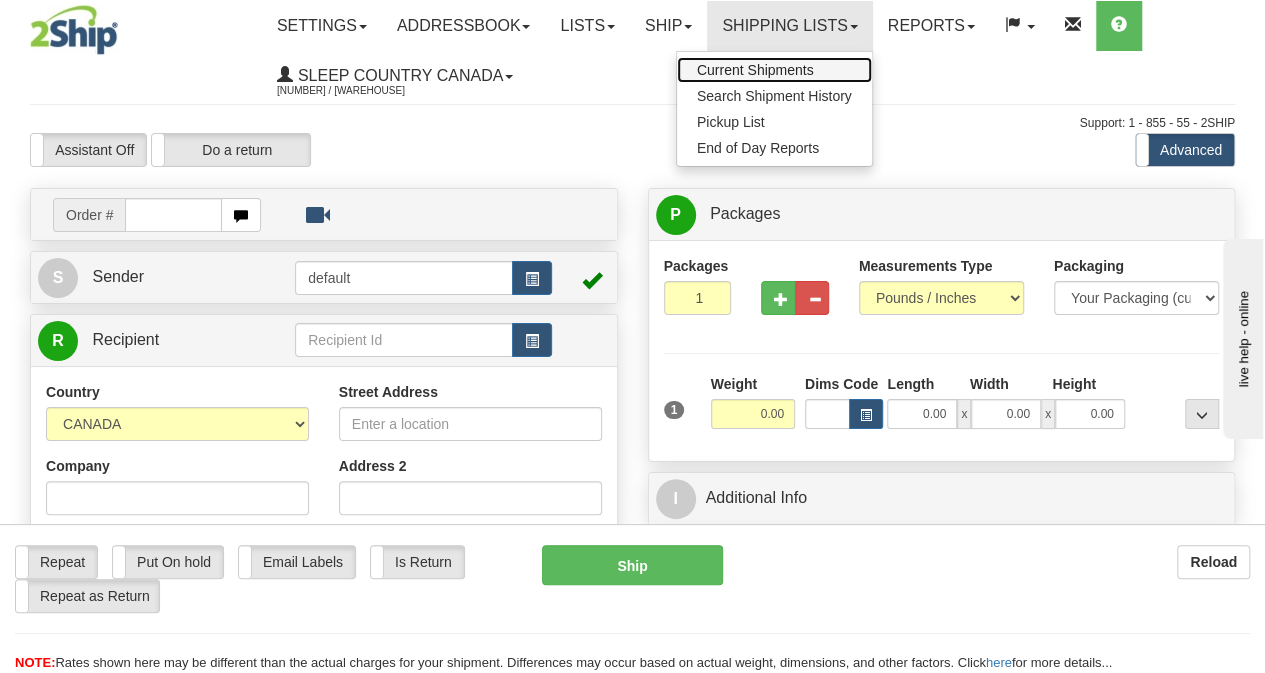 click on "Current Shipments" at bounding box center (774, 70) 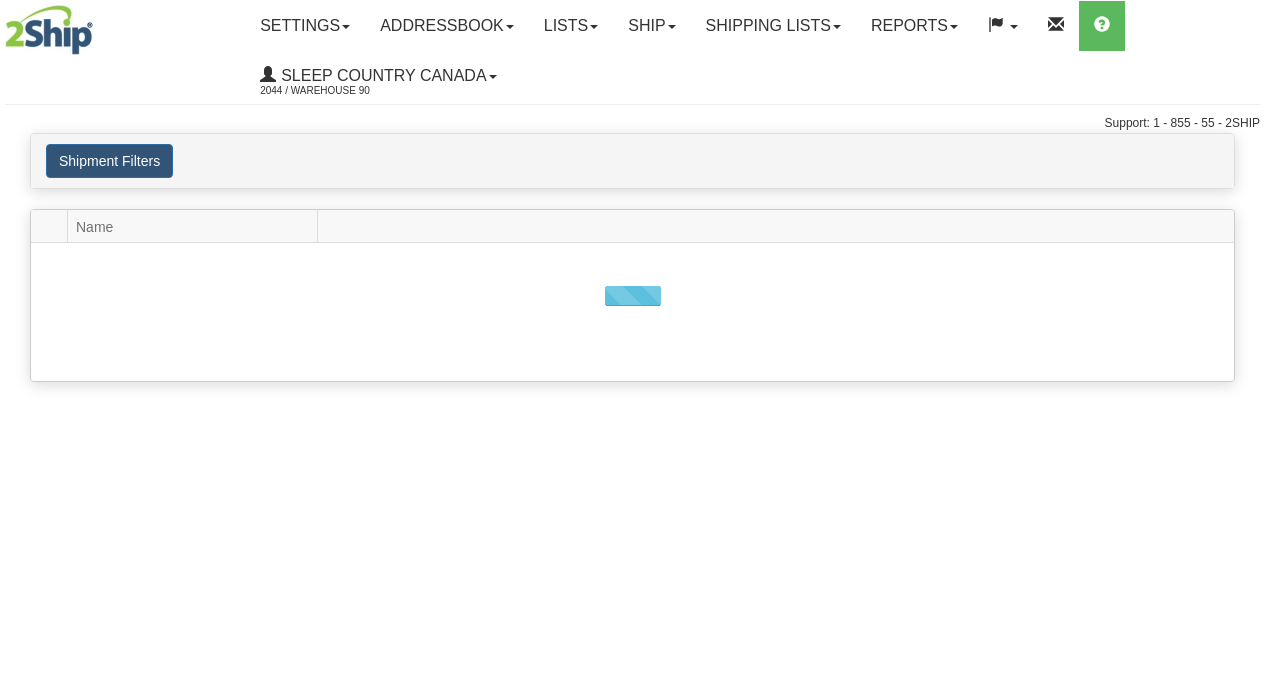 scroll, scrollTop: 0, scrollLeft: 0, axis: both 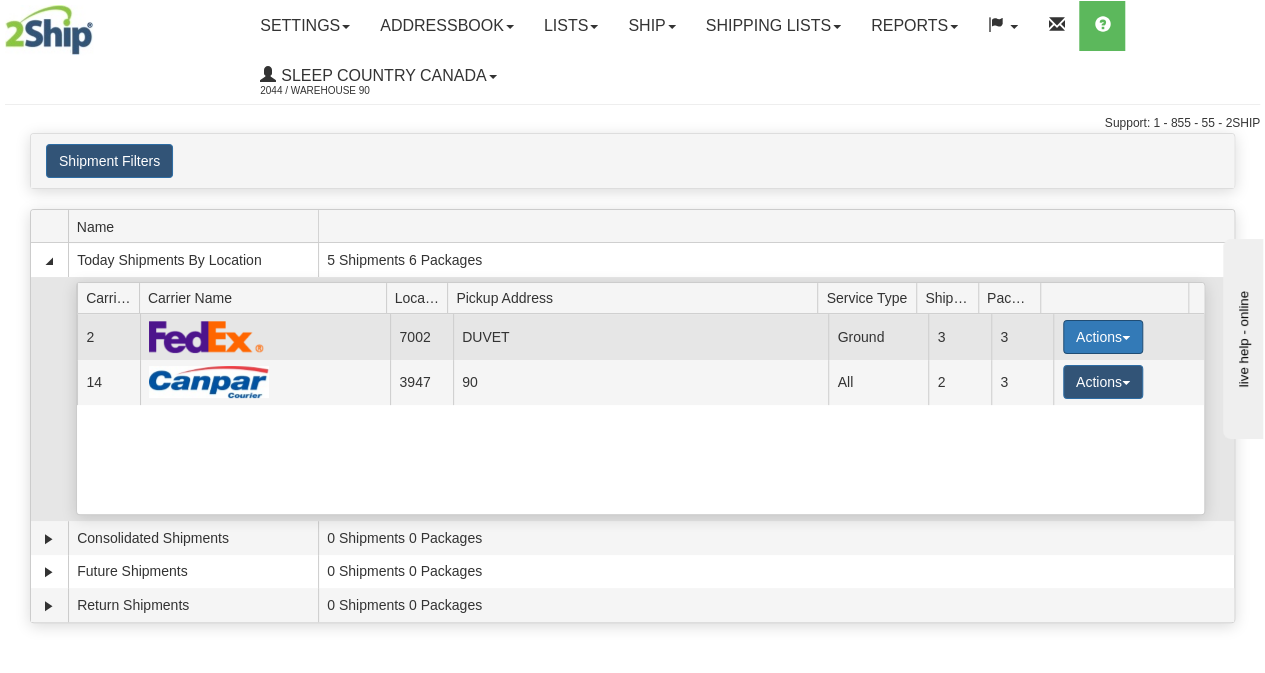 click on "Actions" at bounding box center [1103, 337] 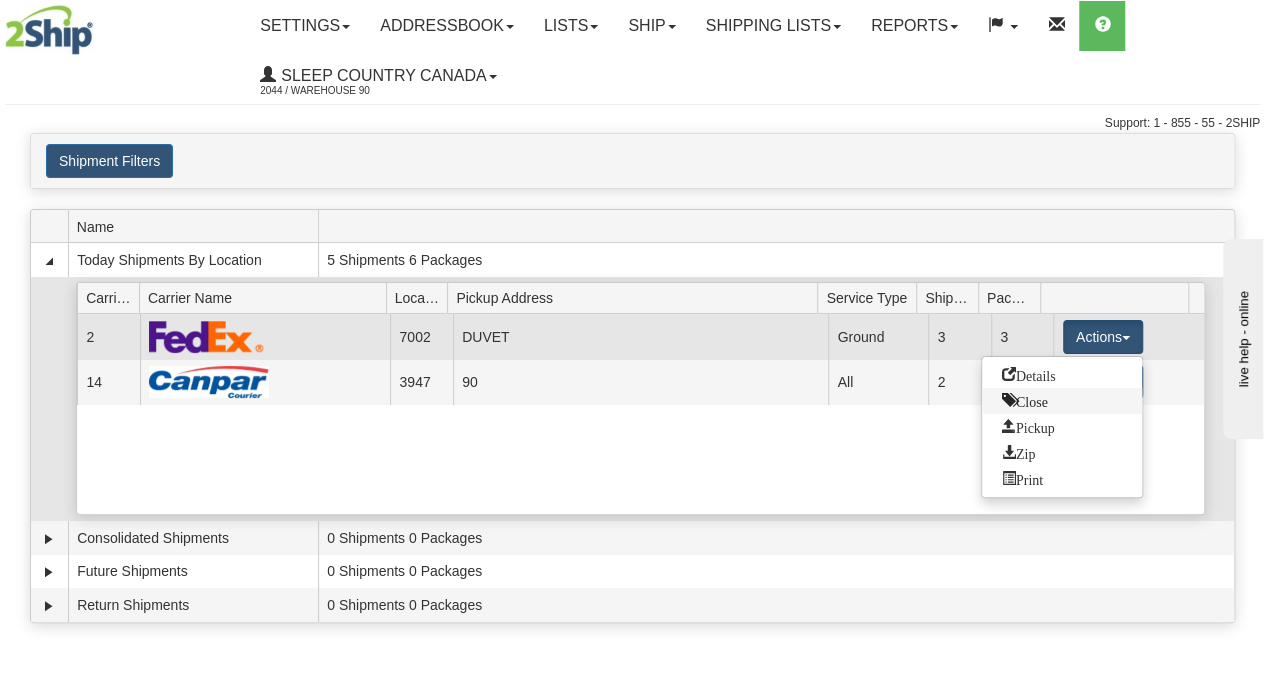 click on "Close" at bounding box center (1025, 400) 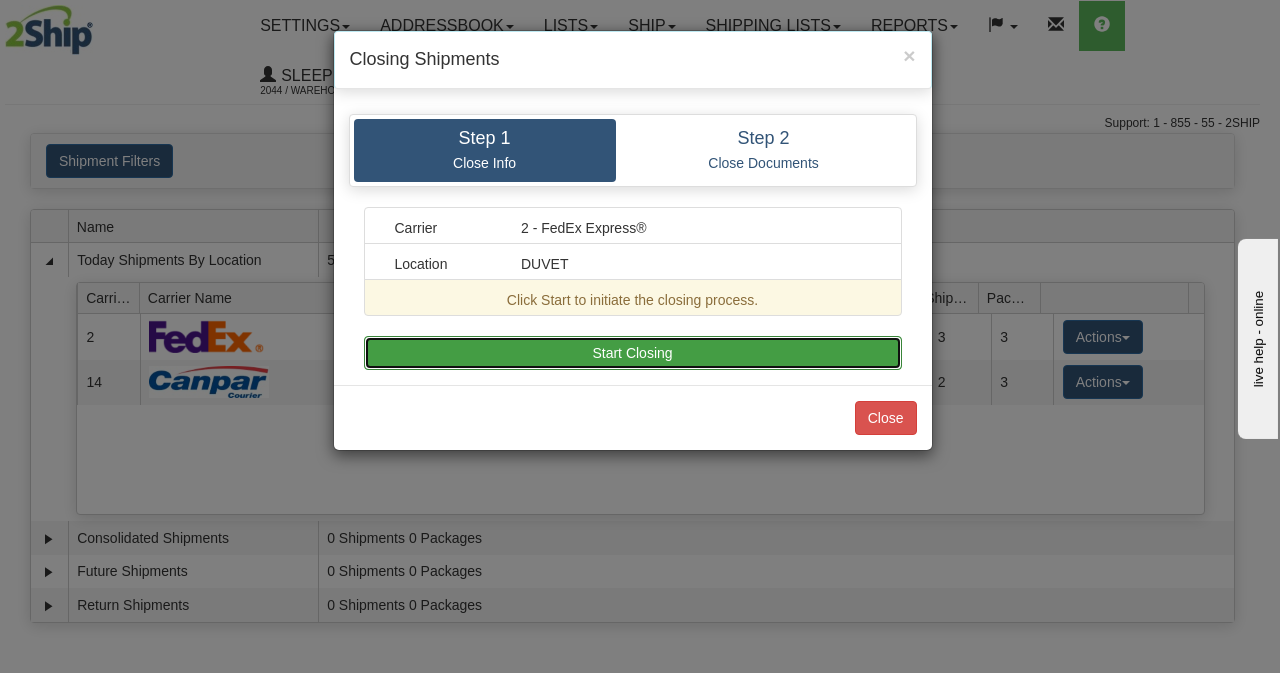 click on "Start Closing" at bounding box center (633, 353) 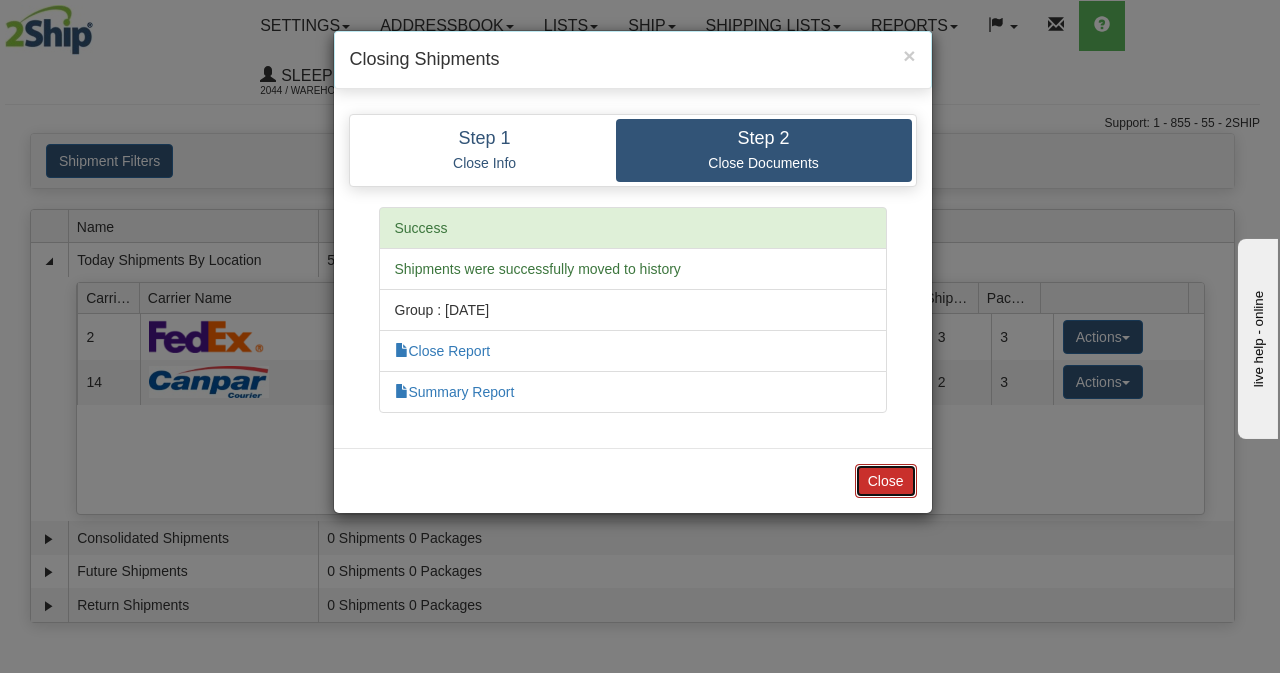 click on "Close" at bounding box center (886, 481) 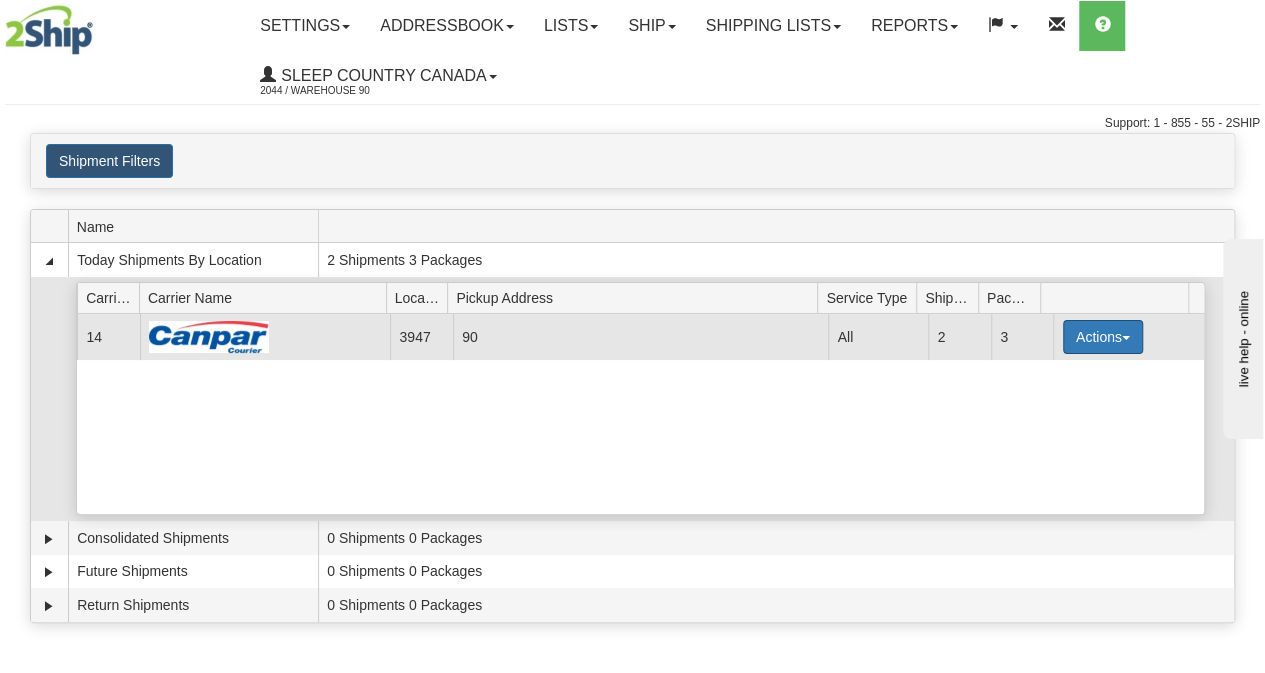 click on "Actions" at bounding box center (1103, 337) 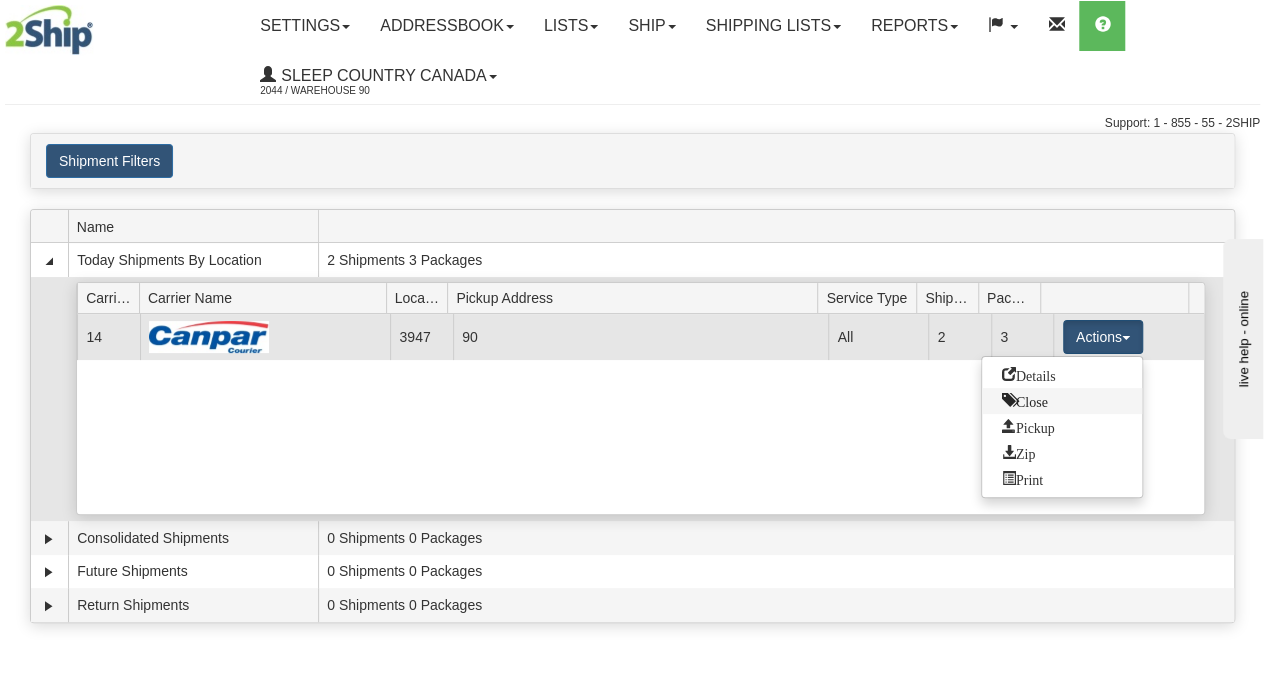 click on "Close" at bounding box center [1025, 400] 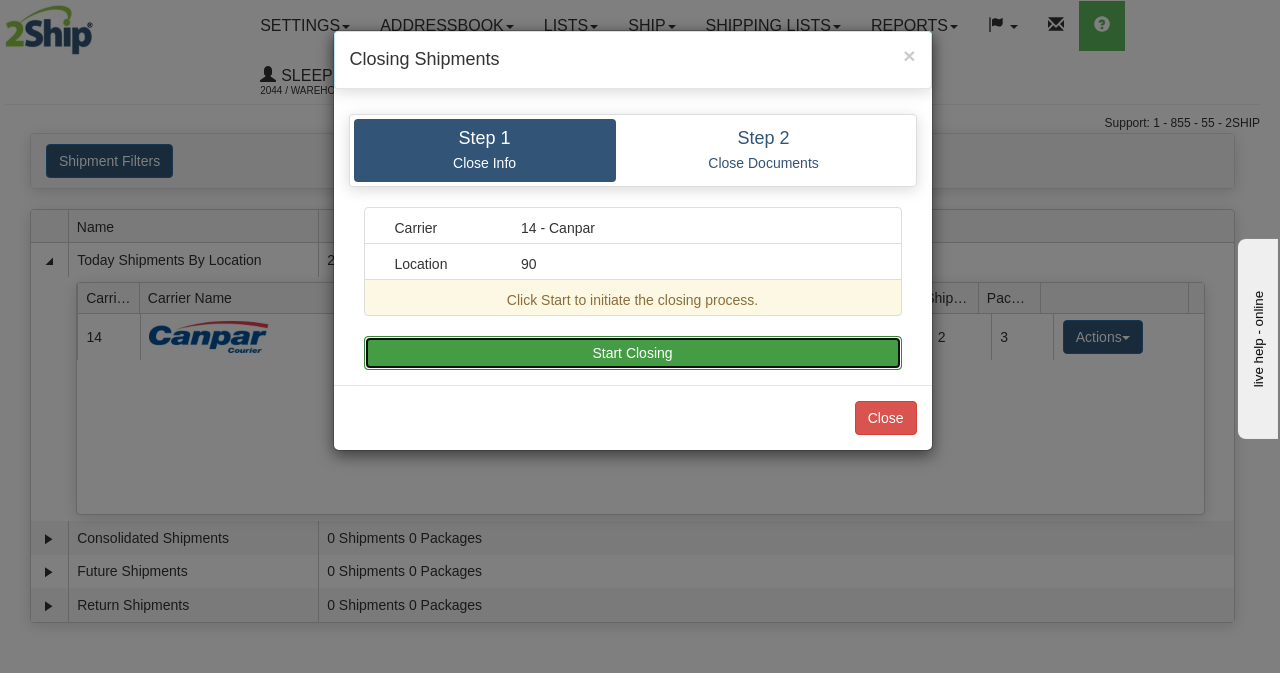 click on "Start Closing" at bounding box center (633, 353) 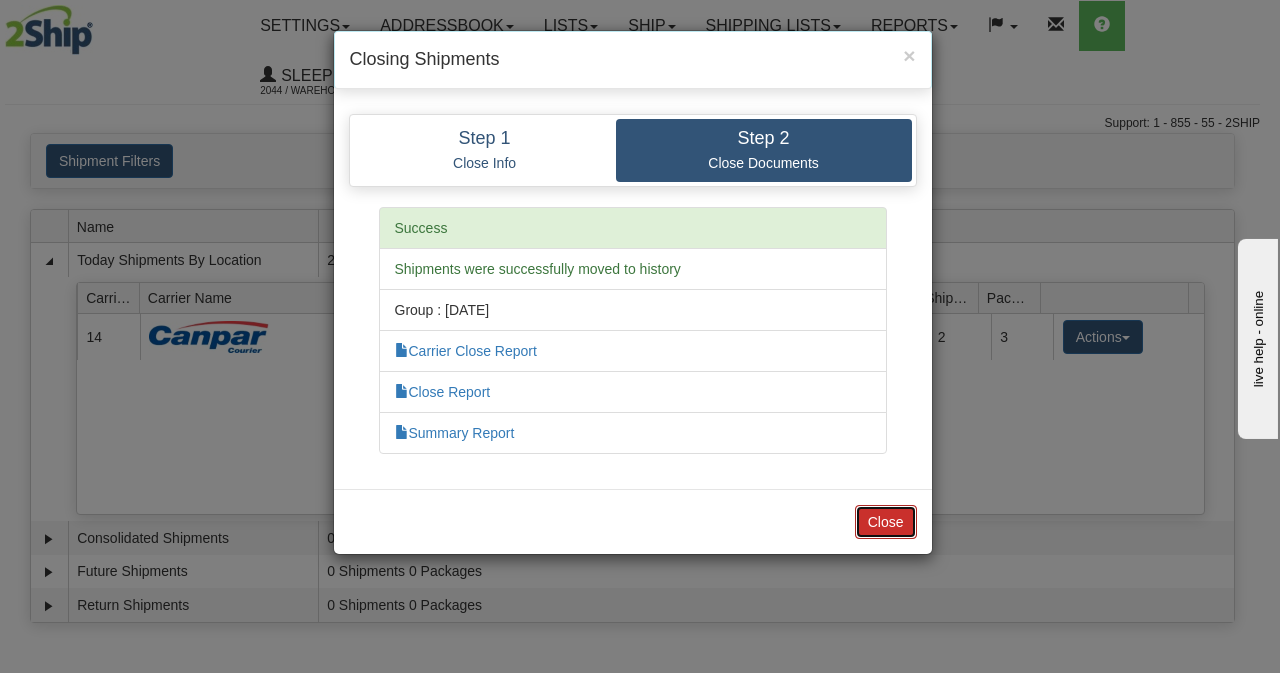 click on "Close" at bounding box center (886, 522) 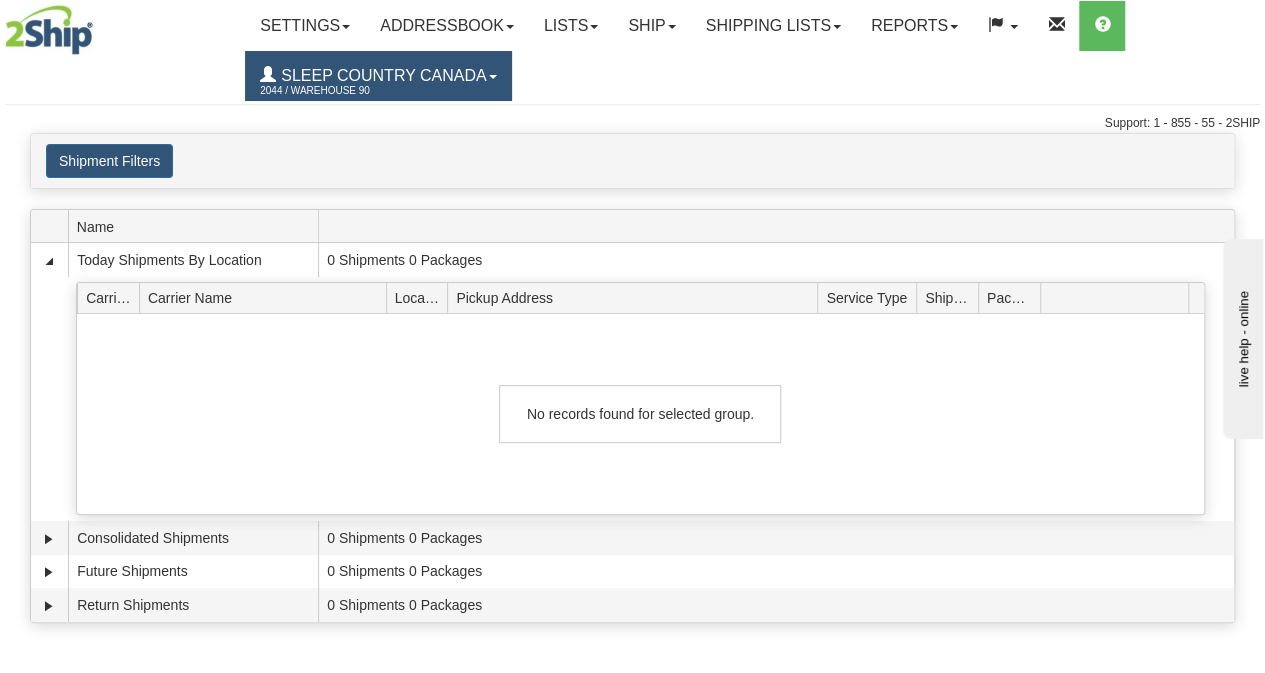 click on "Sleep Country Canada
2044 / Warehouse 90" at bounding box center (378, 76) 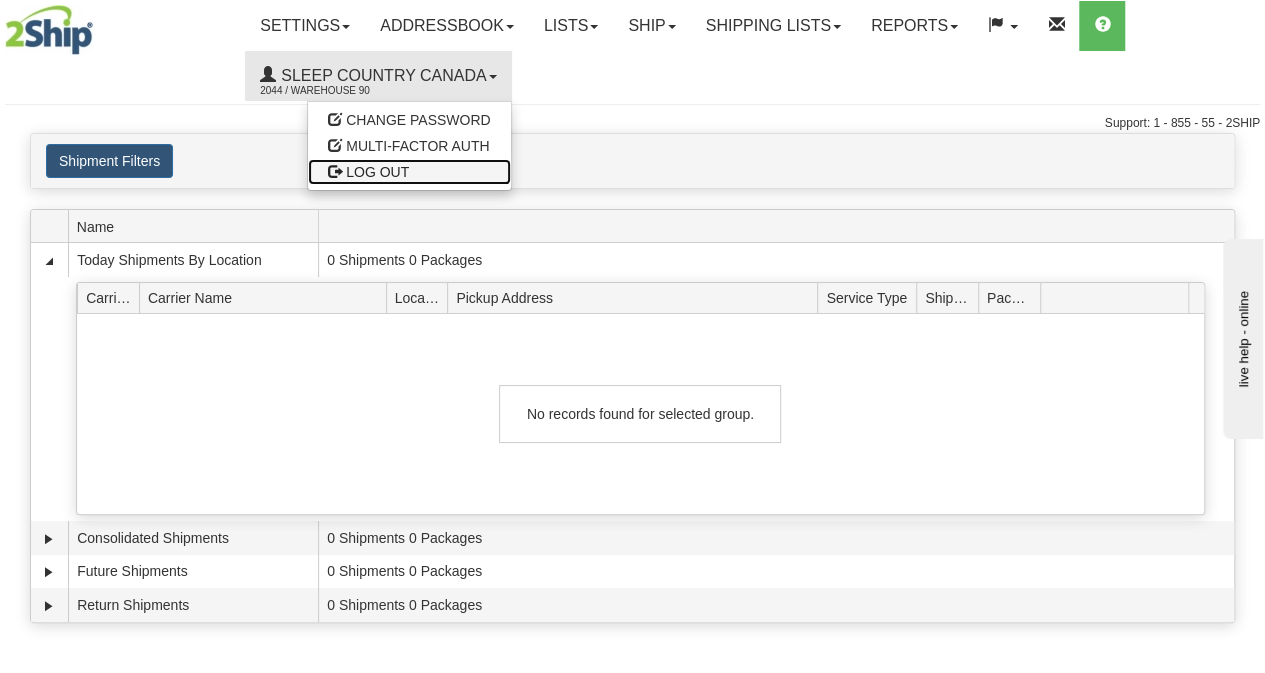 click on "LOG OUT" at bounding box center [377, 172] 